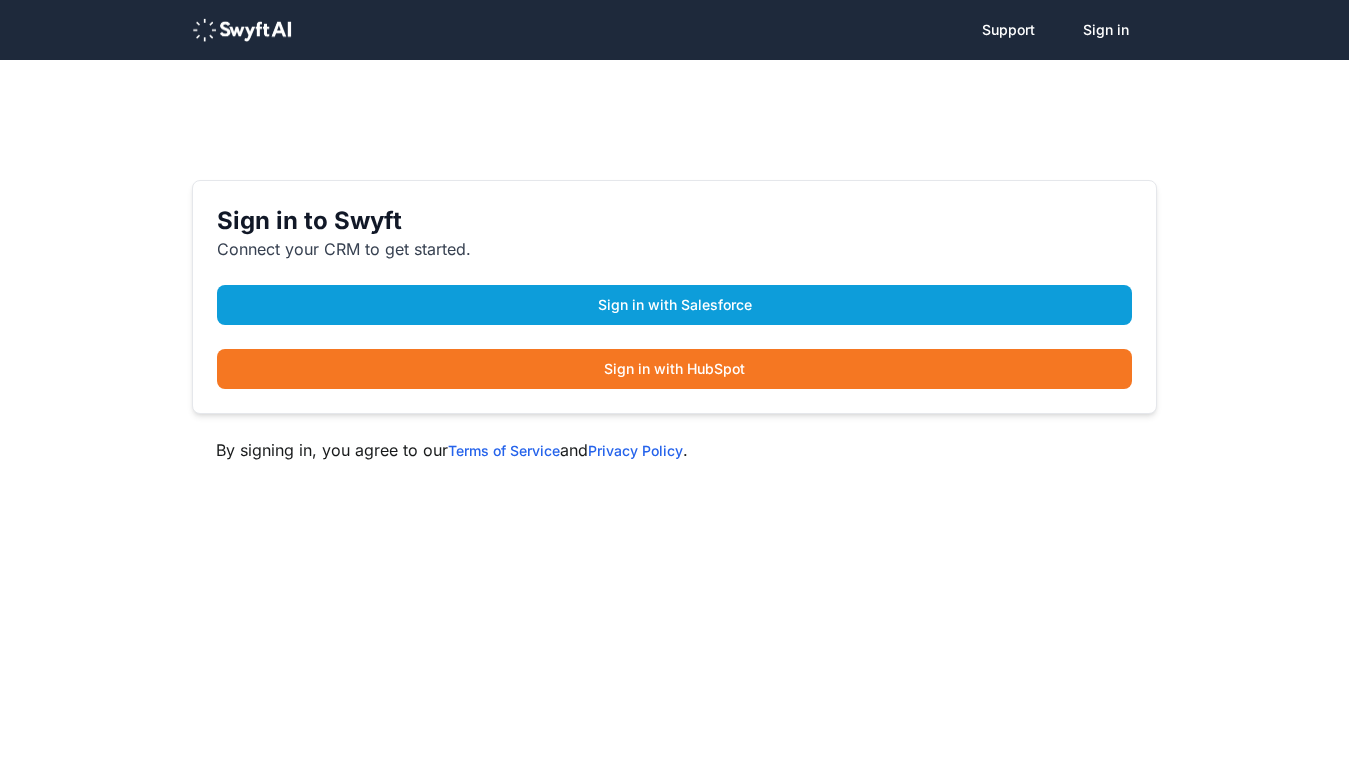 scroll, scrollTop: 0, scrollLeft: 0, axis: both 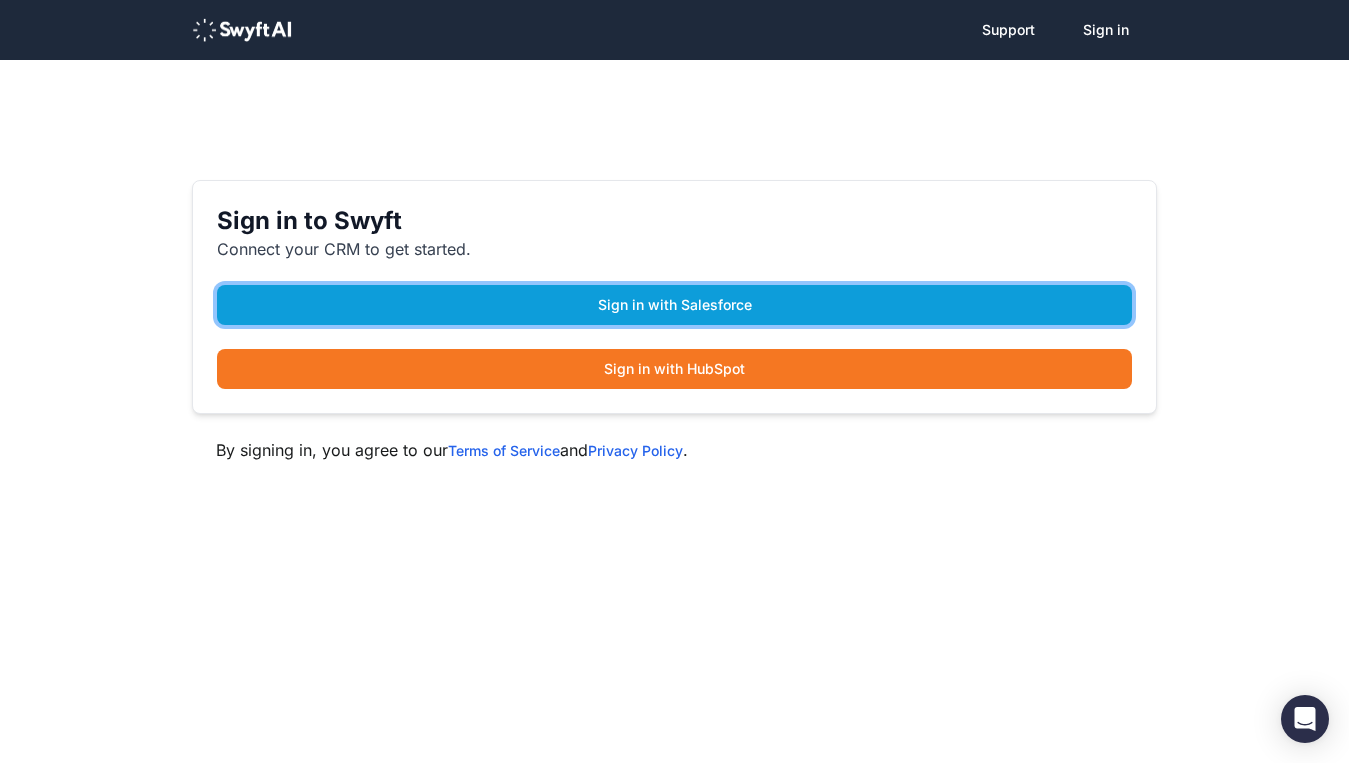 click on "Sign in with Salesforce" at bounding box center [674, 305] 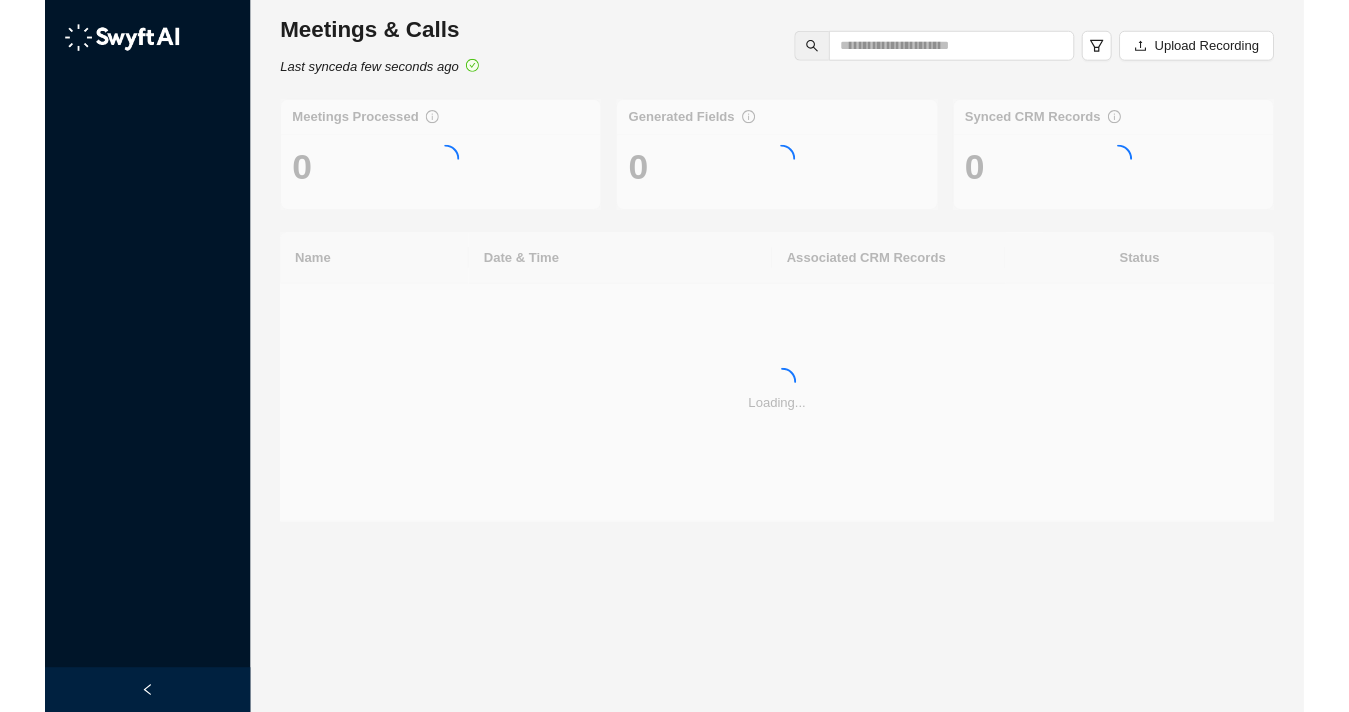 scroll, scrollTop: 0, scrollLeft: 0, axis: both 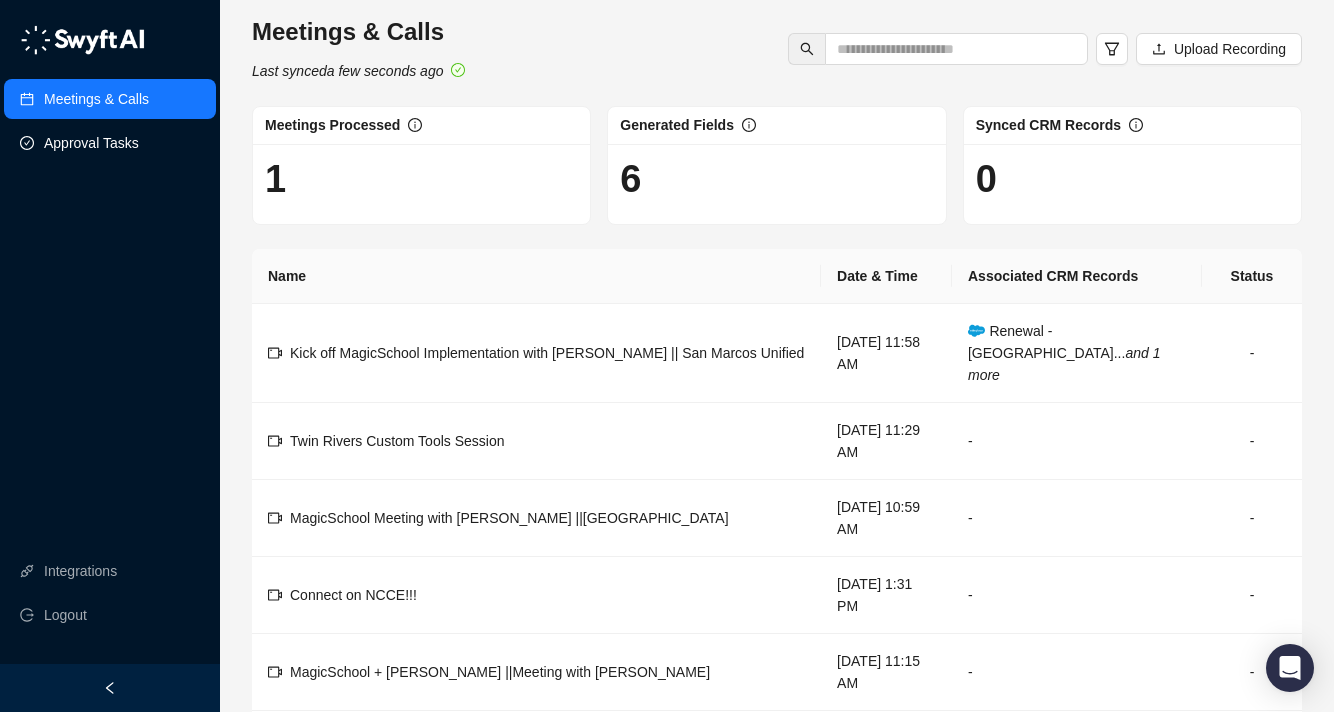 click on "Approval Tasks" at bounding box center (91, 143) 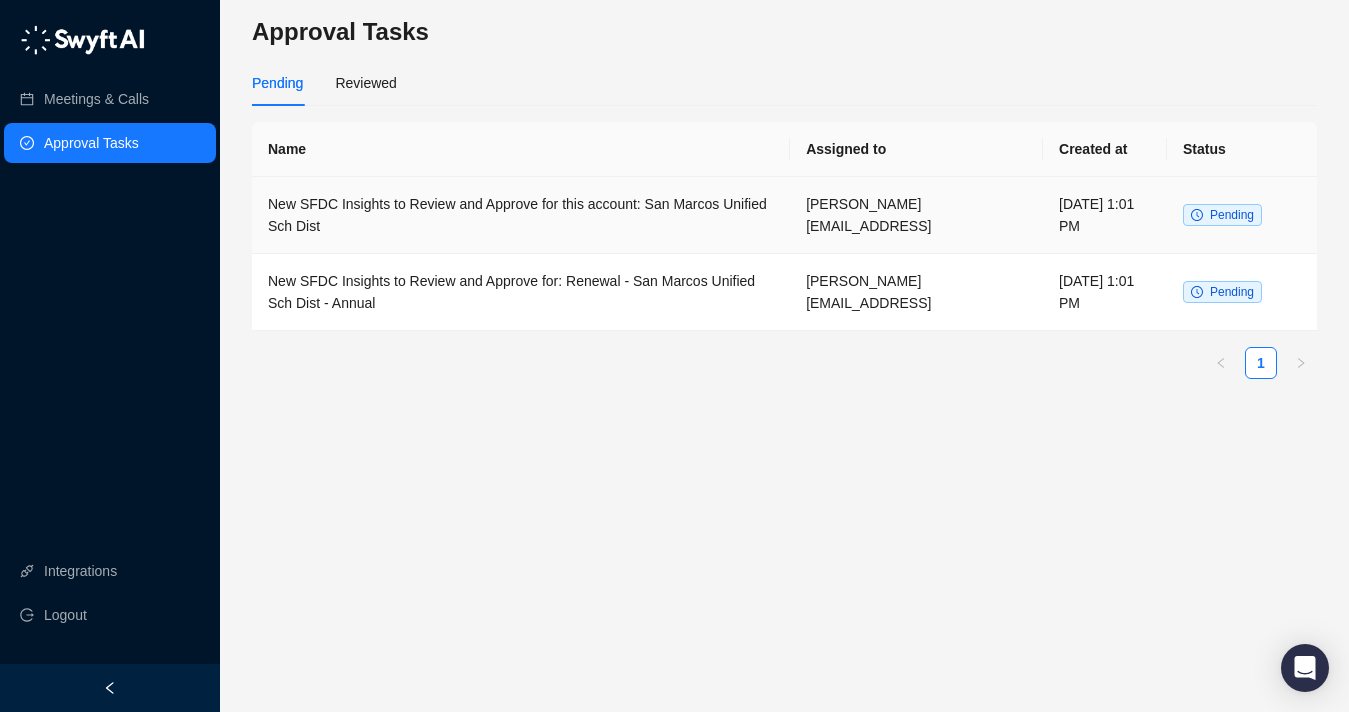 click on "New SFDC Insights to Review and Approve for this account: San Marcos Unified Sch Dist" at bounding box center (521, 215) 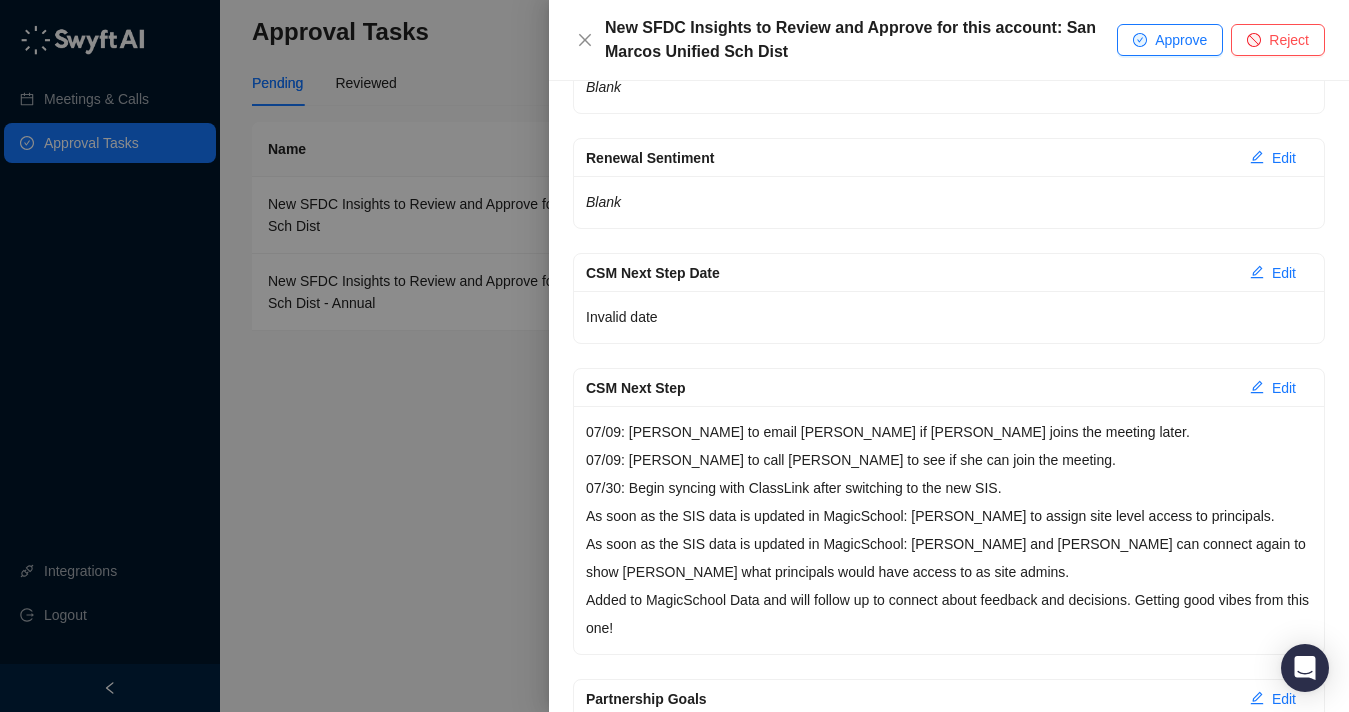 scroll, scrollTop: 333, scrollLeft: 0, axis: vertical 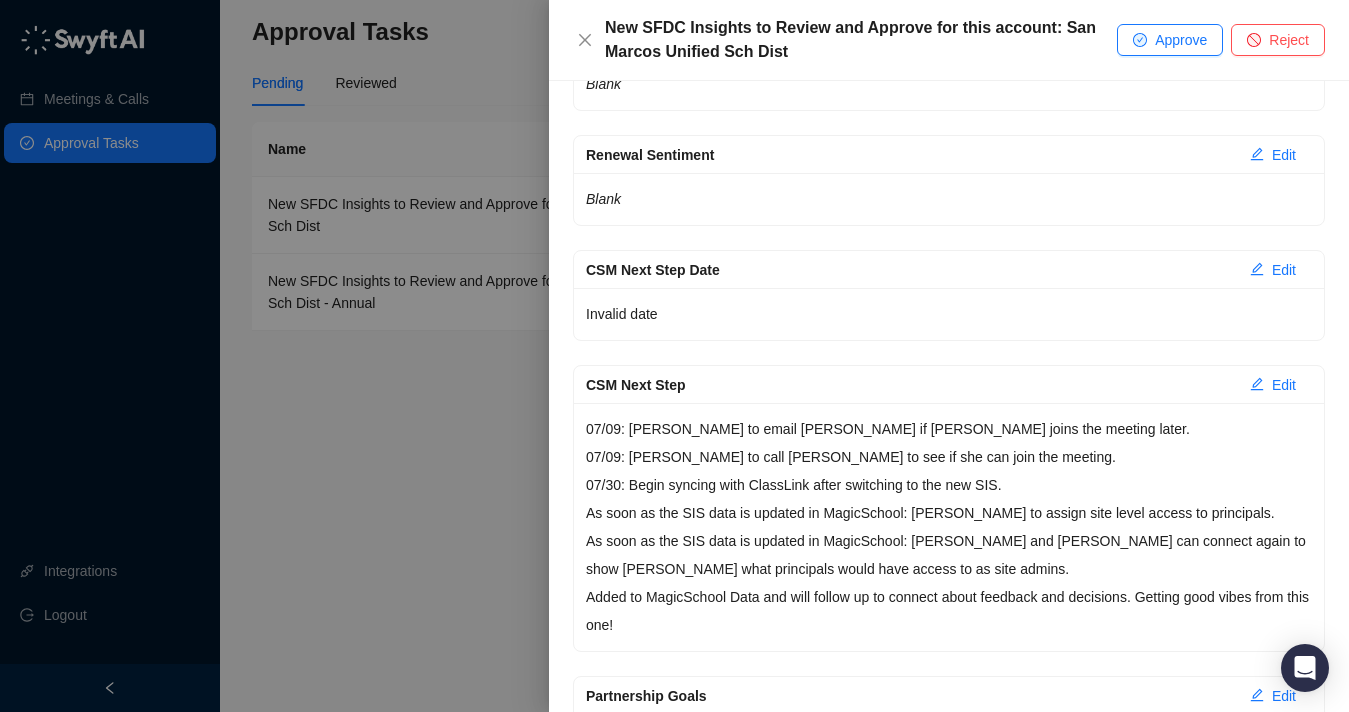click on "07/09: [PERSON_NAME] to email [PERSON_NAME] if [PERSON_NAME] joins the meeting later.
07/09: [PERSON_NAME] to call [PERSON_NAME] to see if she can join the meeting.
07/30: Begin syncing with ClassLink after switching to the new SIS.
As soon as the SIS data is updated in MagicSchool: [PERSON_NAME] to assign site level access to principals.
As soon as the SIS data is updated in MagicSchool: [PERSON_NAME] and [PERSON_NAME] can connect again to show [PERSON_NAME] what principals would have access to as site admins." at bounding box center (949, 499) 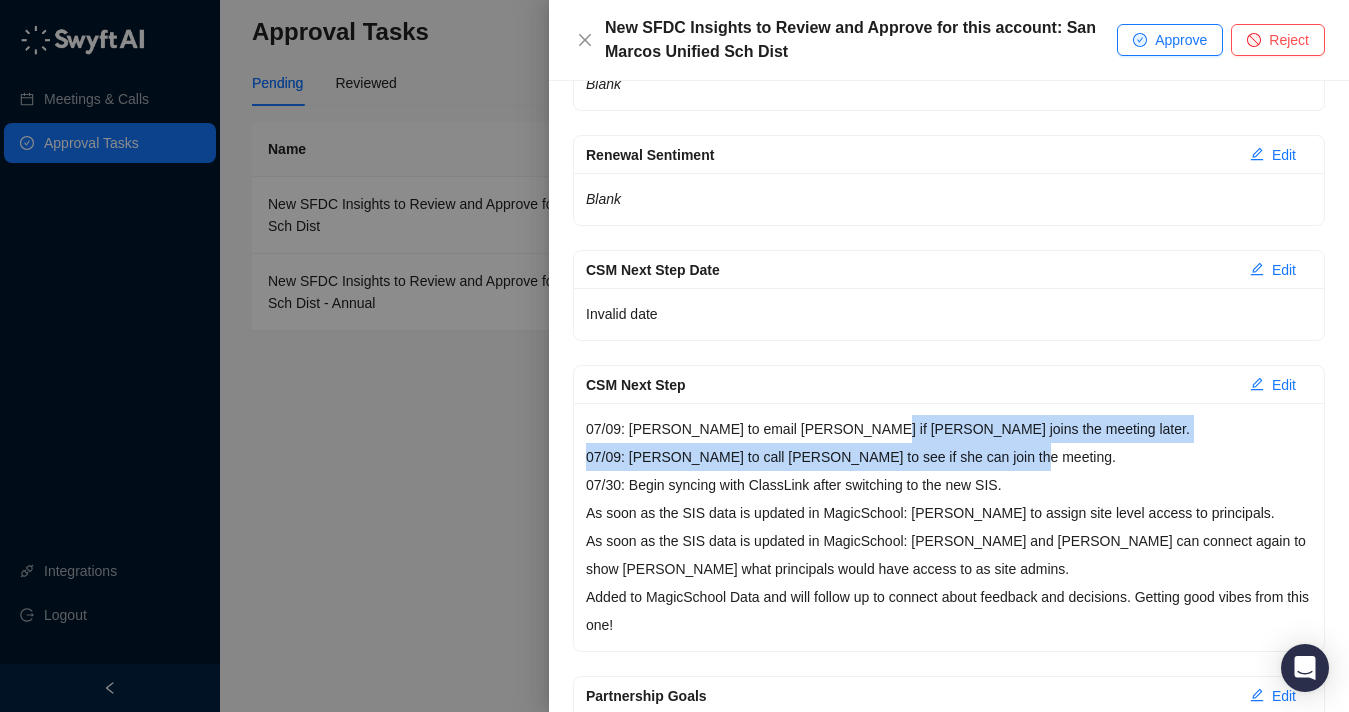 drag, startPoint x: 1009, startPoint y: 457, endPoint x: 853, endPoint y: 436, distance: 157.40712 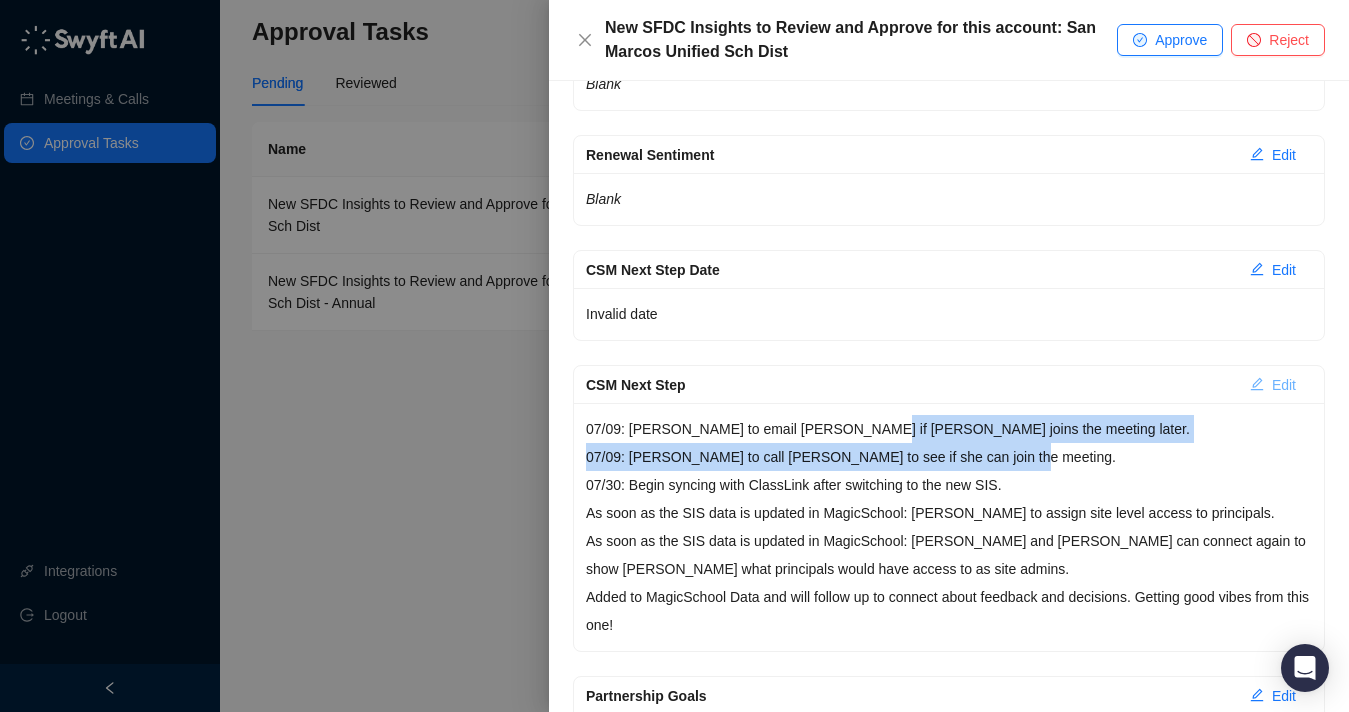 click on "Edit" at bounding box center [1284, 385] 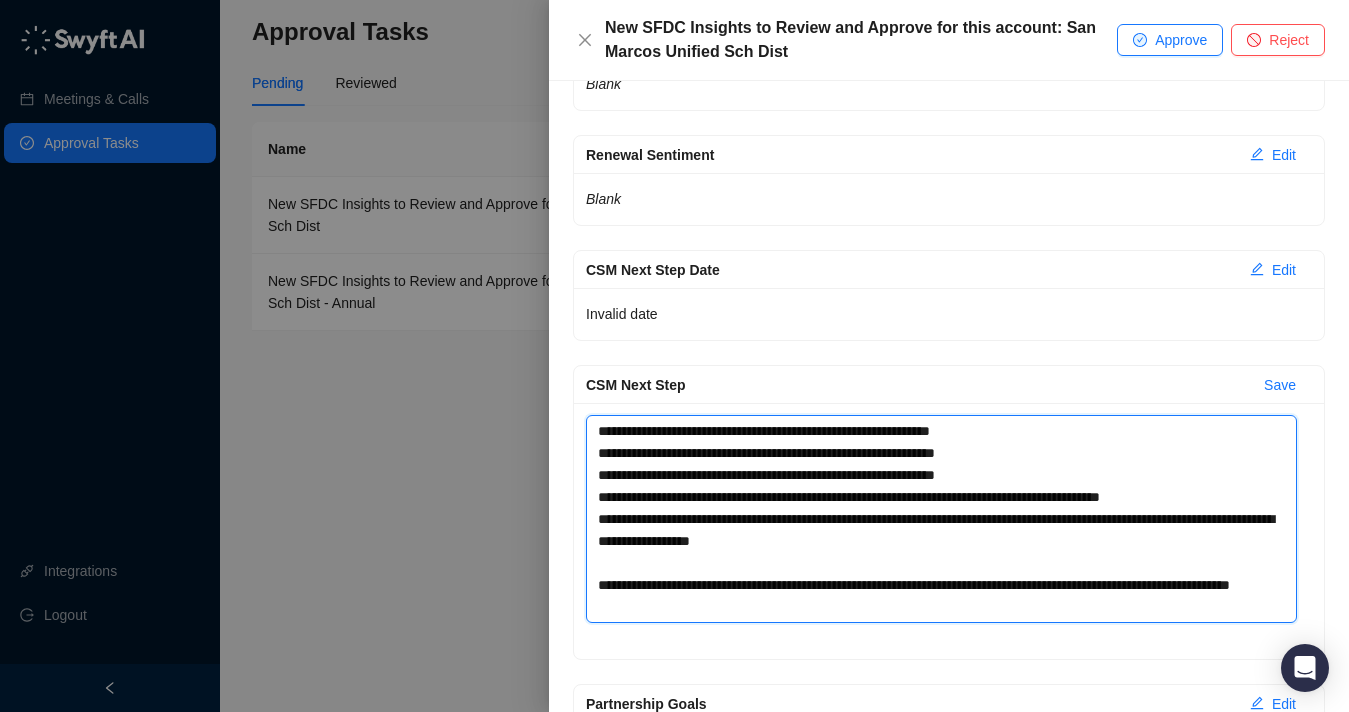 drag, startPoint x: 1027, startPoint y: 461, endPoint x: 864, endPoint y: 426, distance: 166.71533 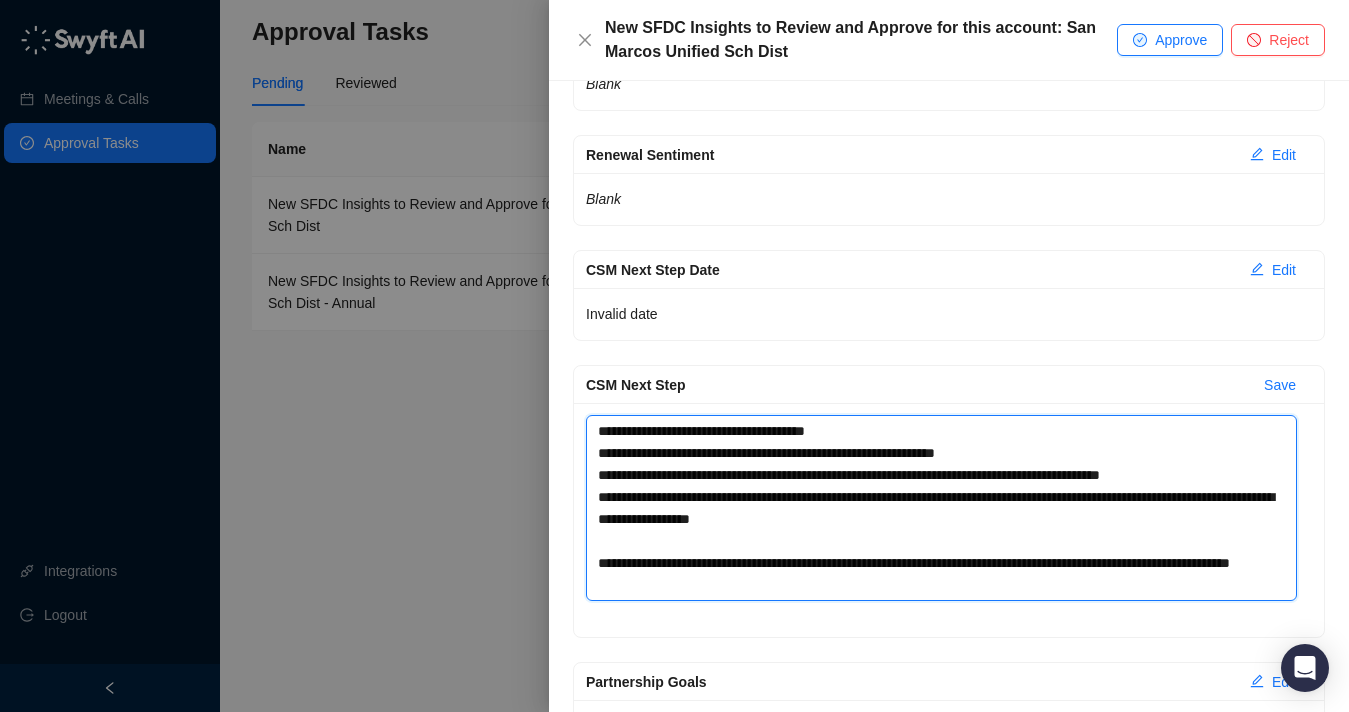 type 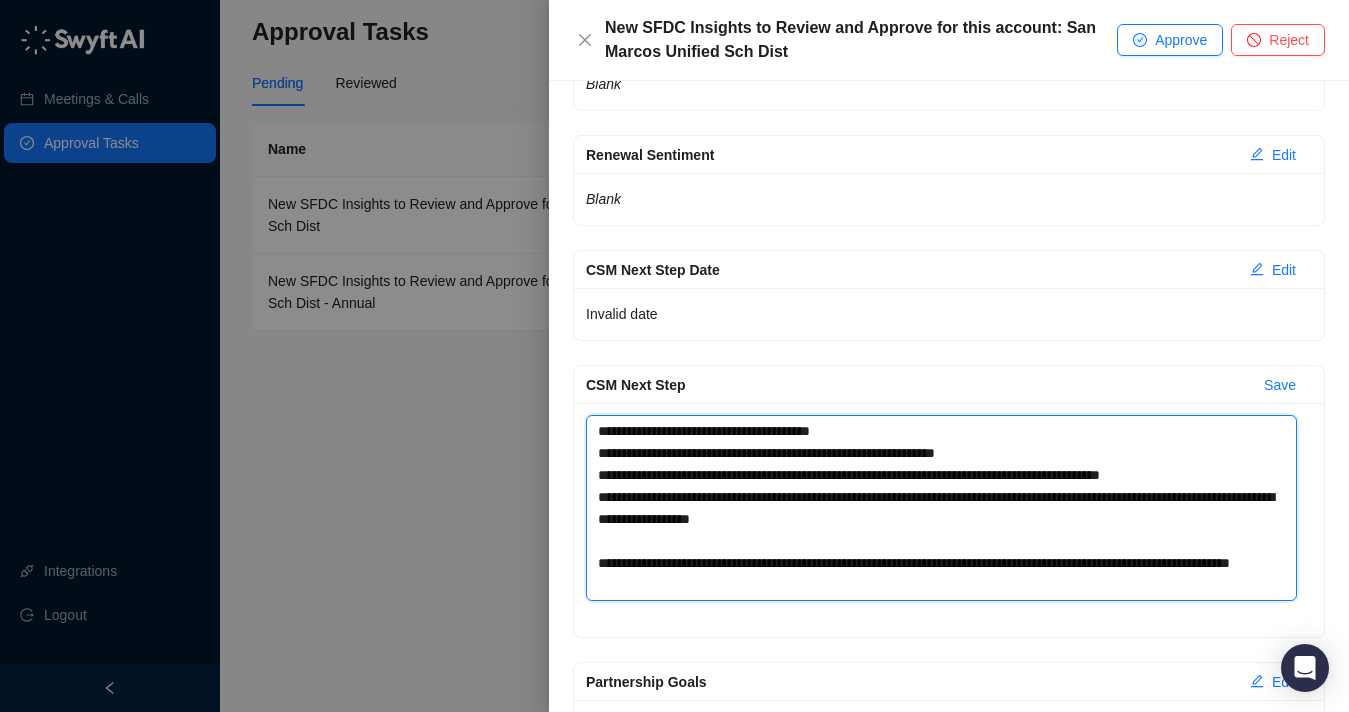 type 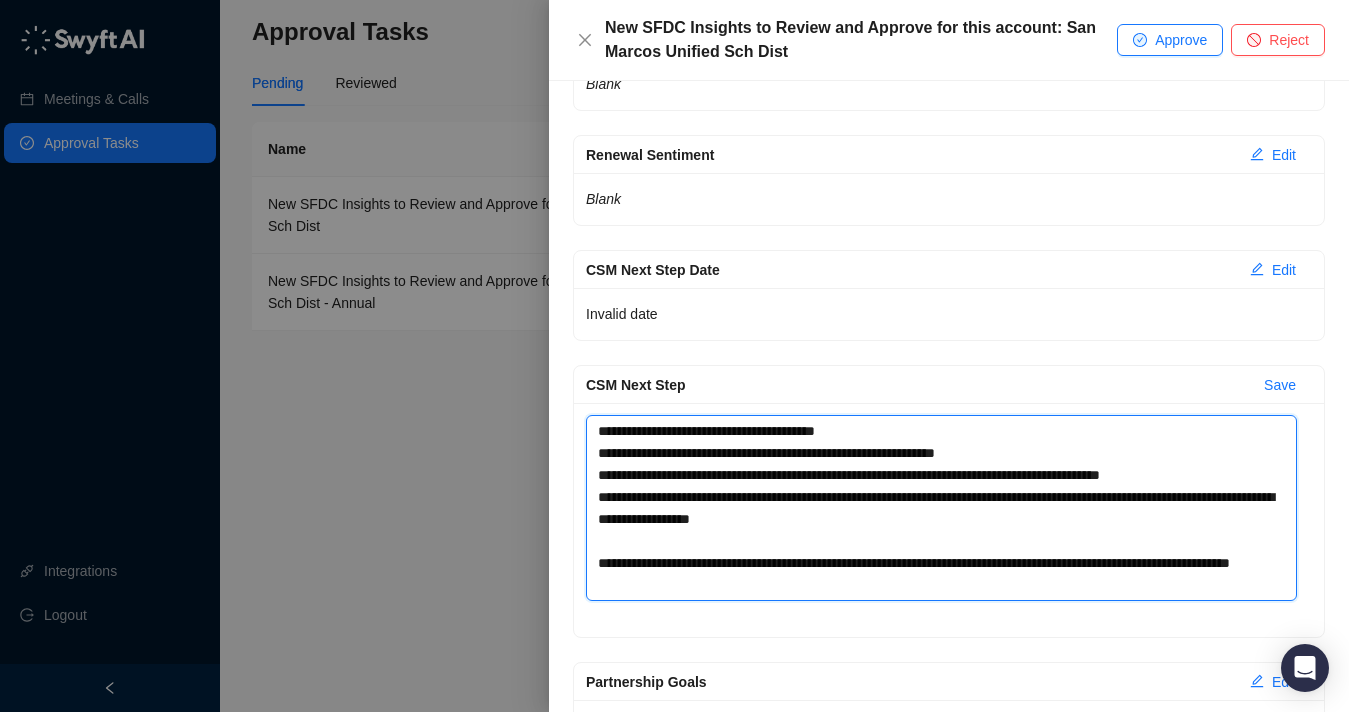 type 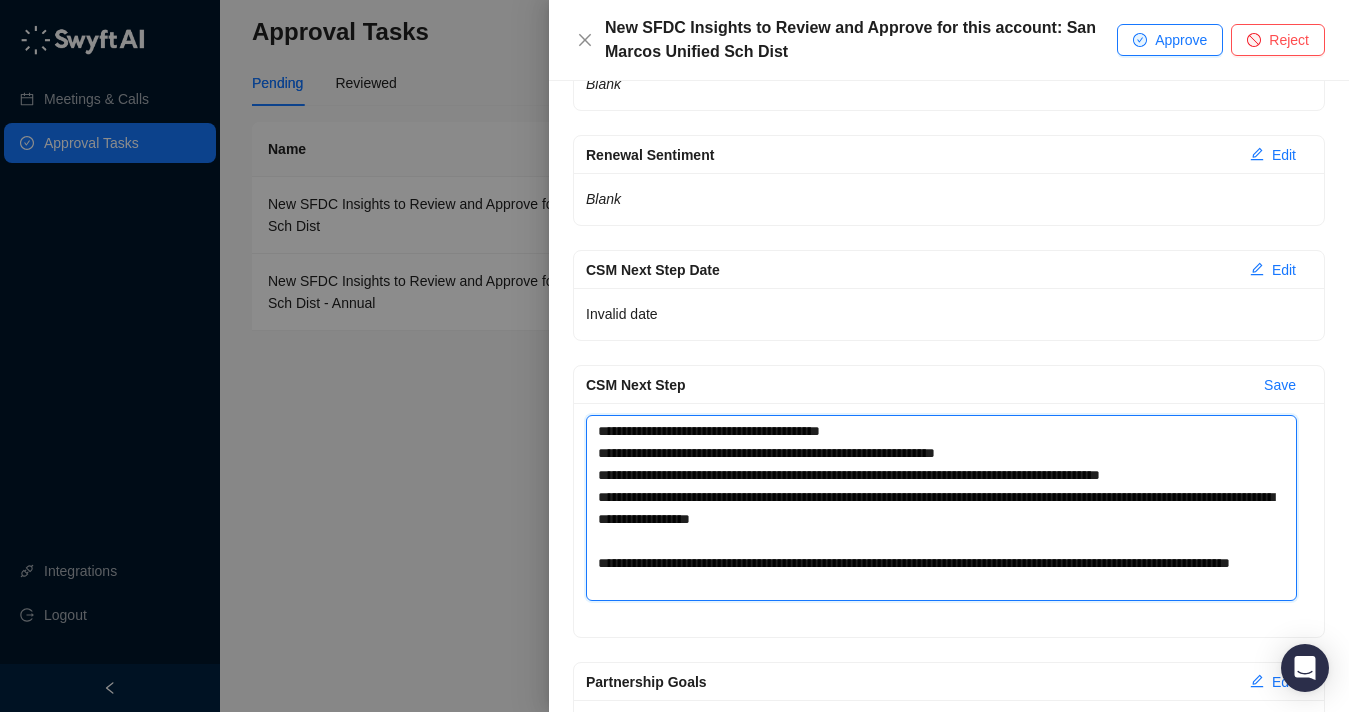 type 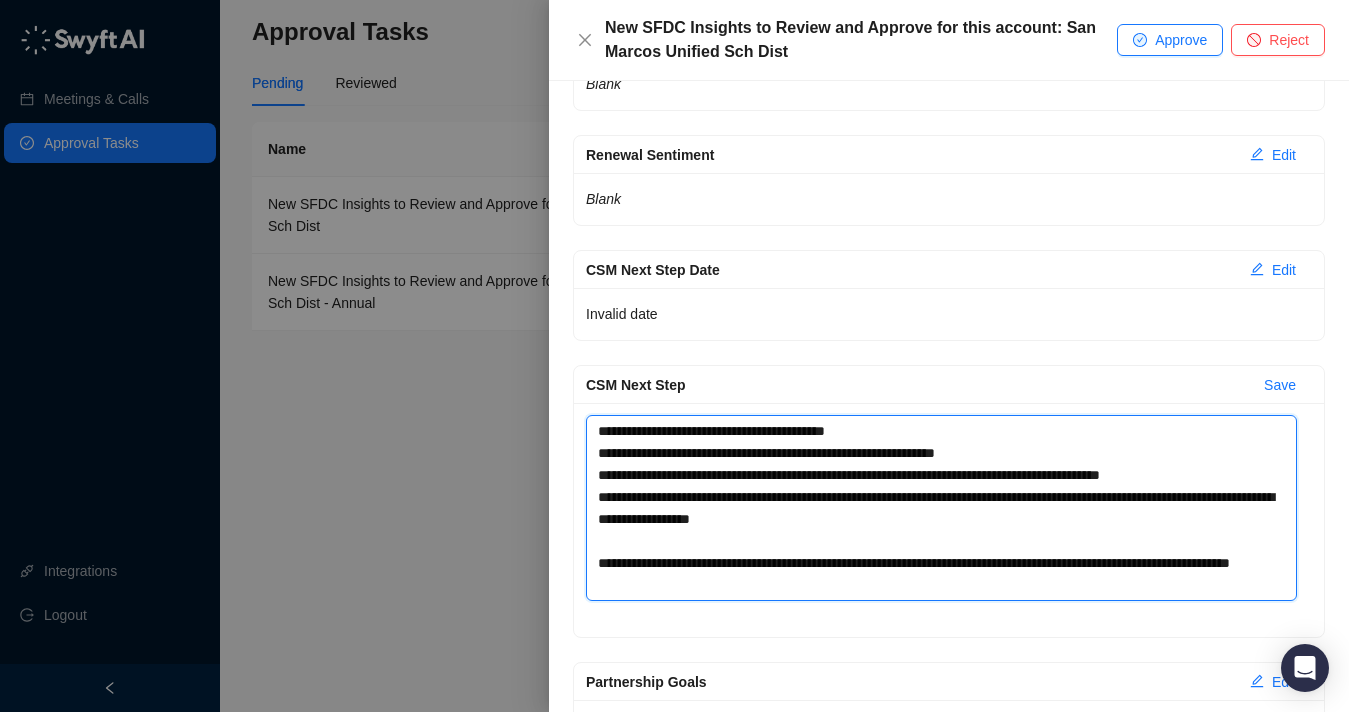 type 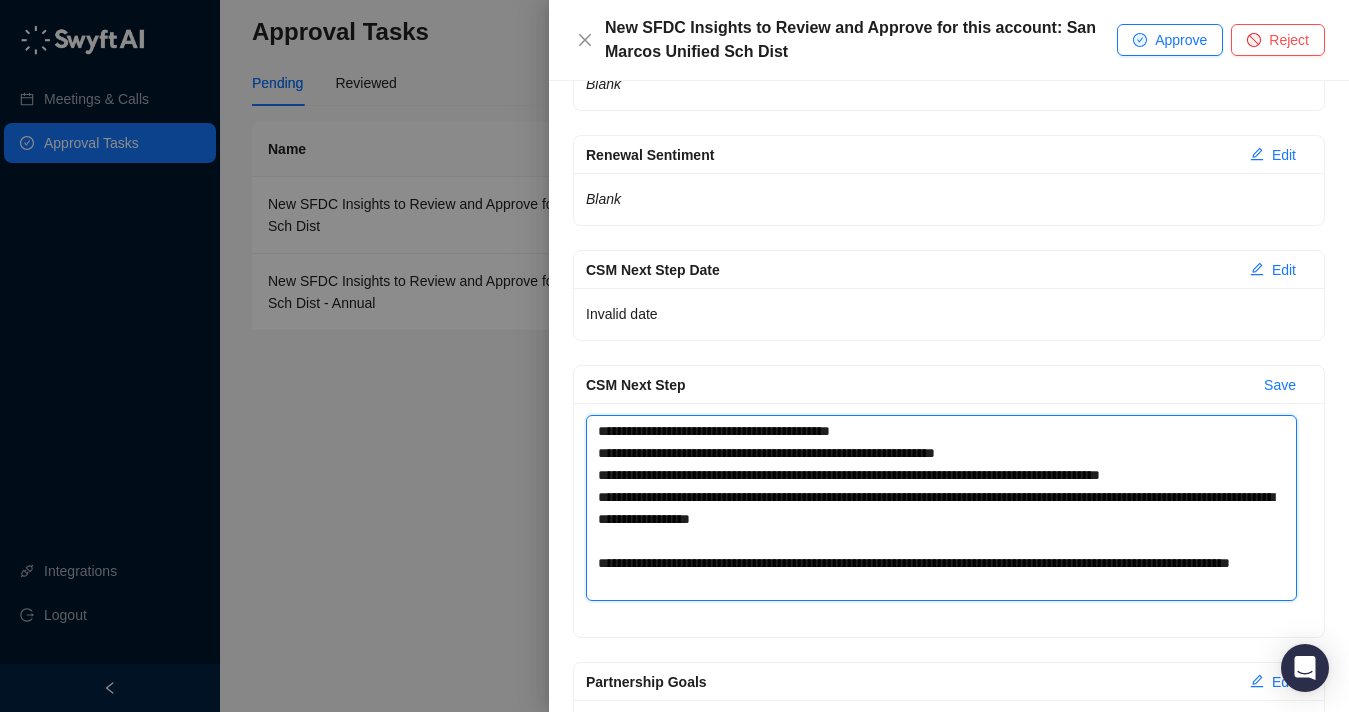 type 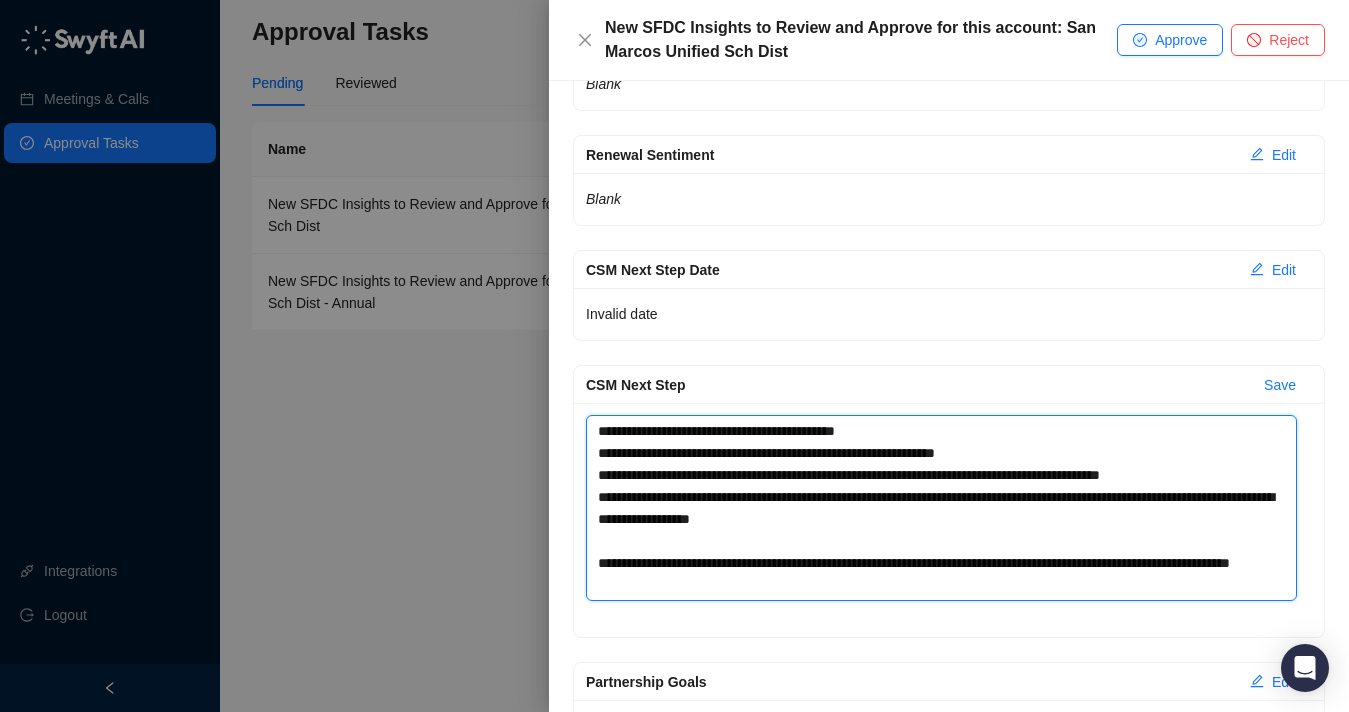 type 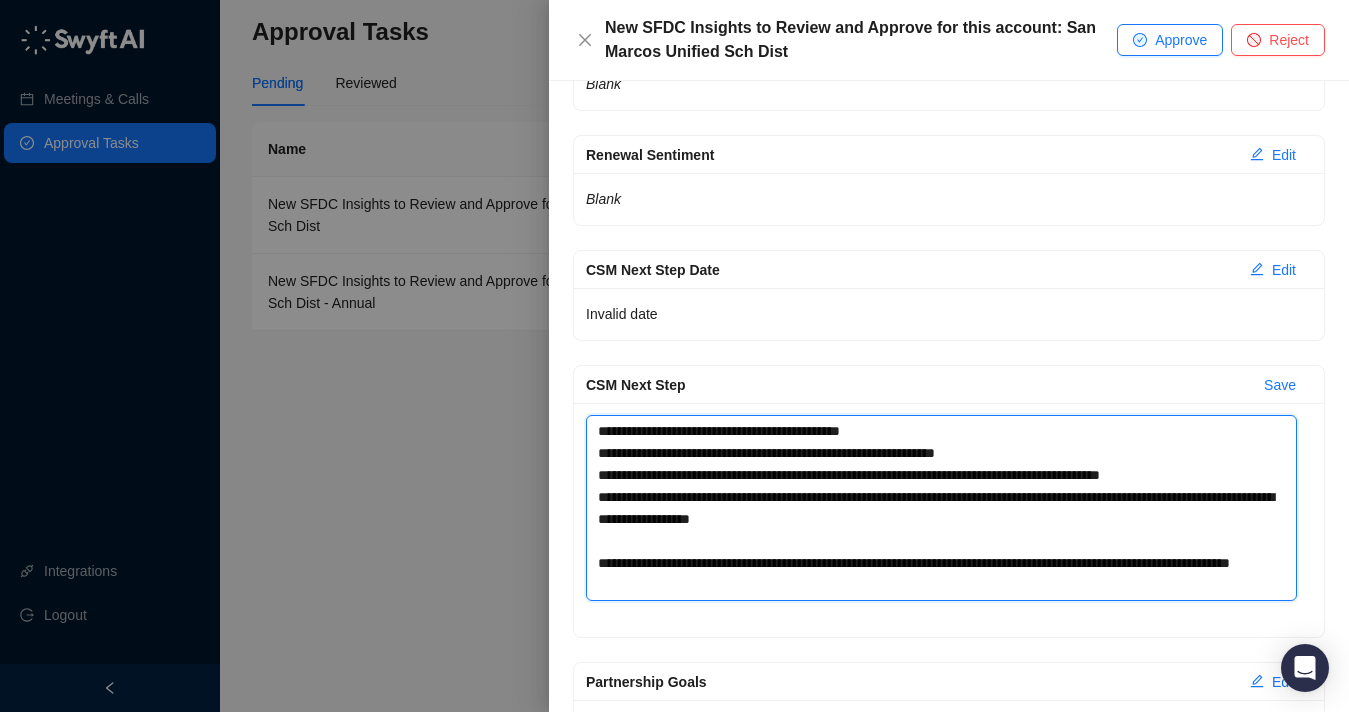 type 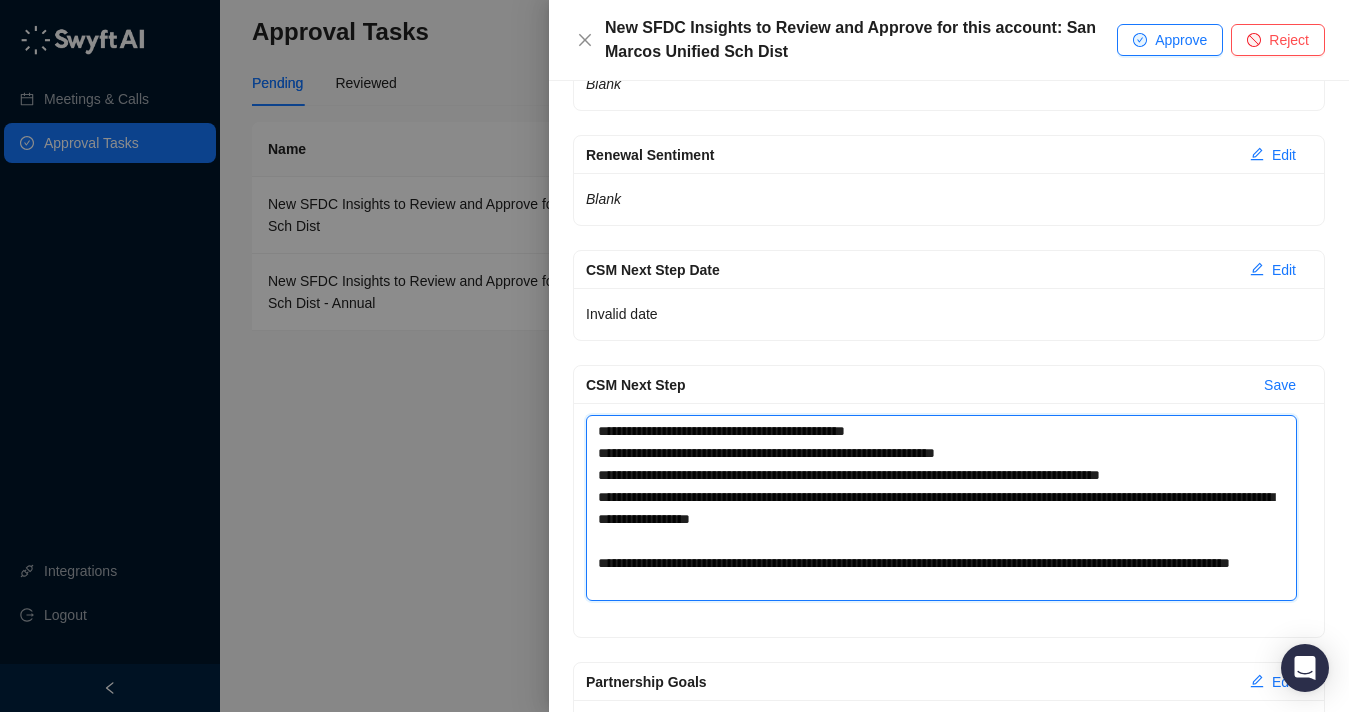 type 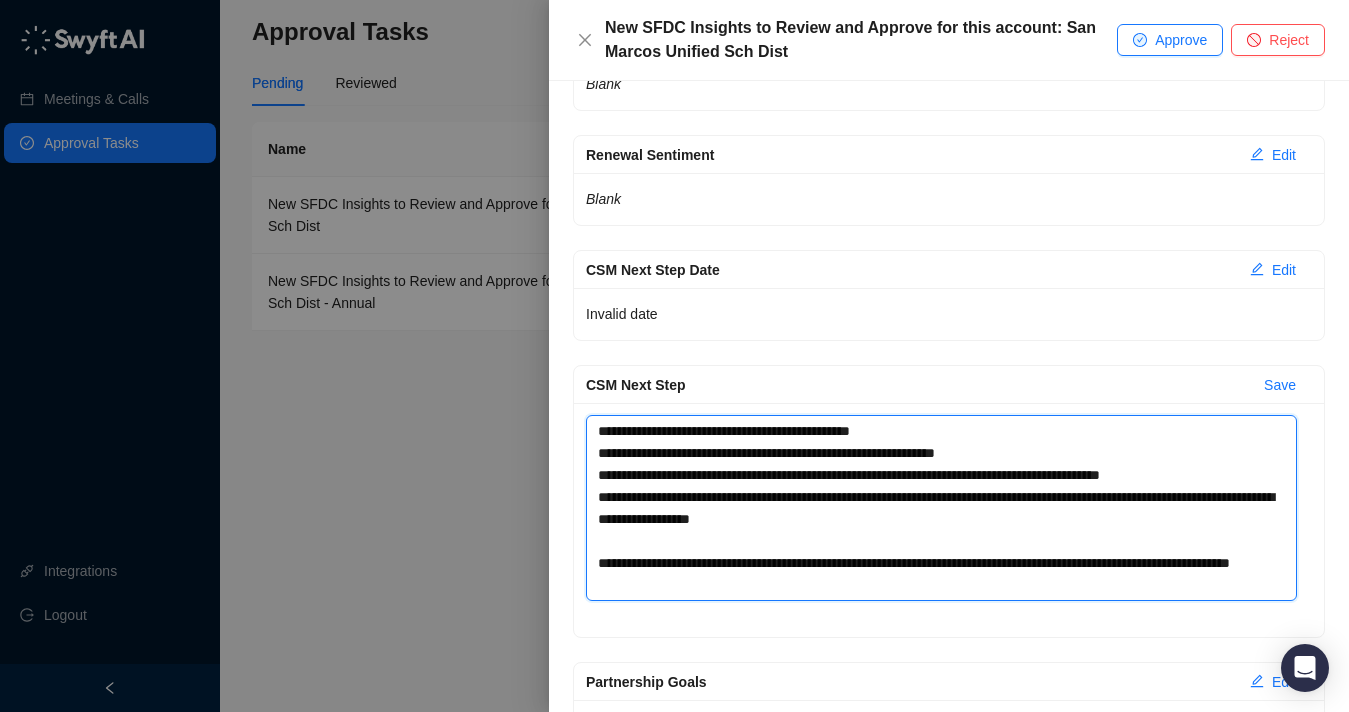 type on "**********" 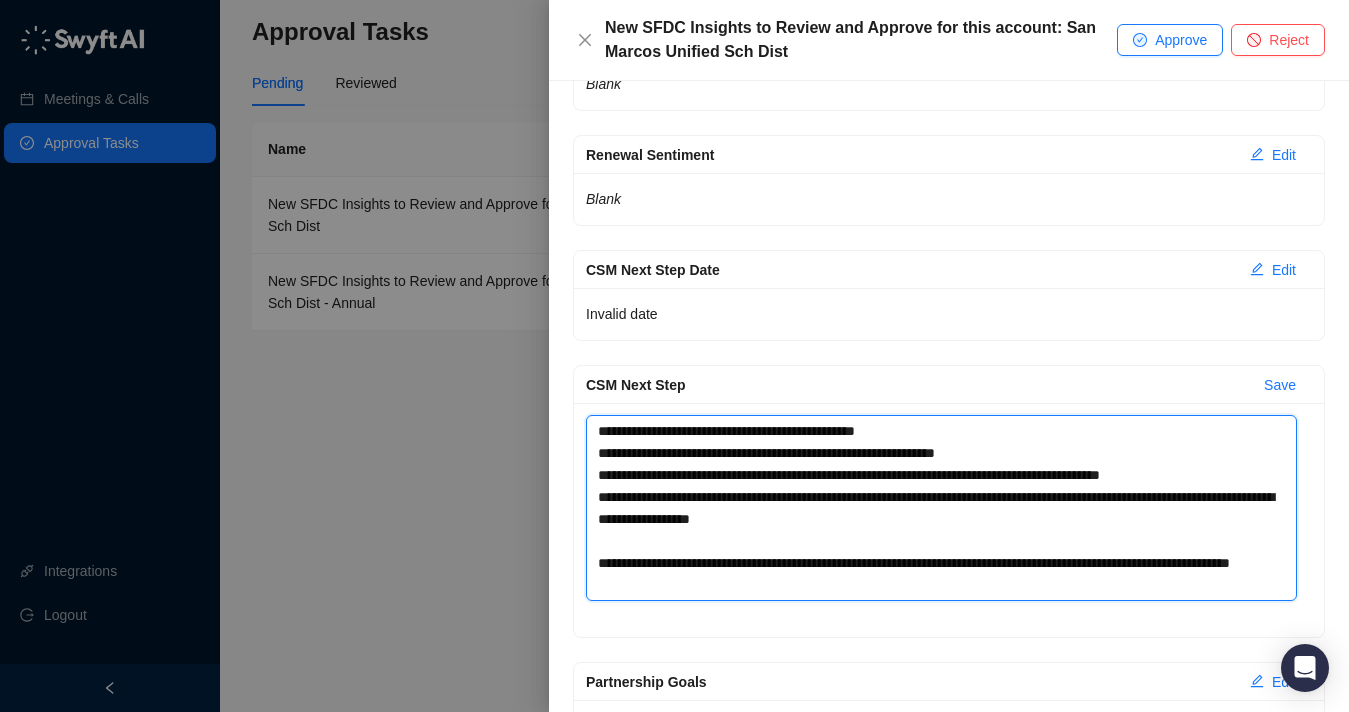 type 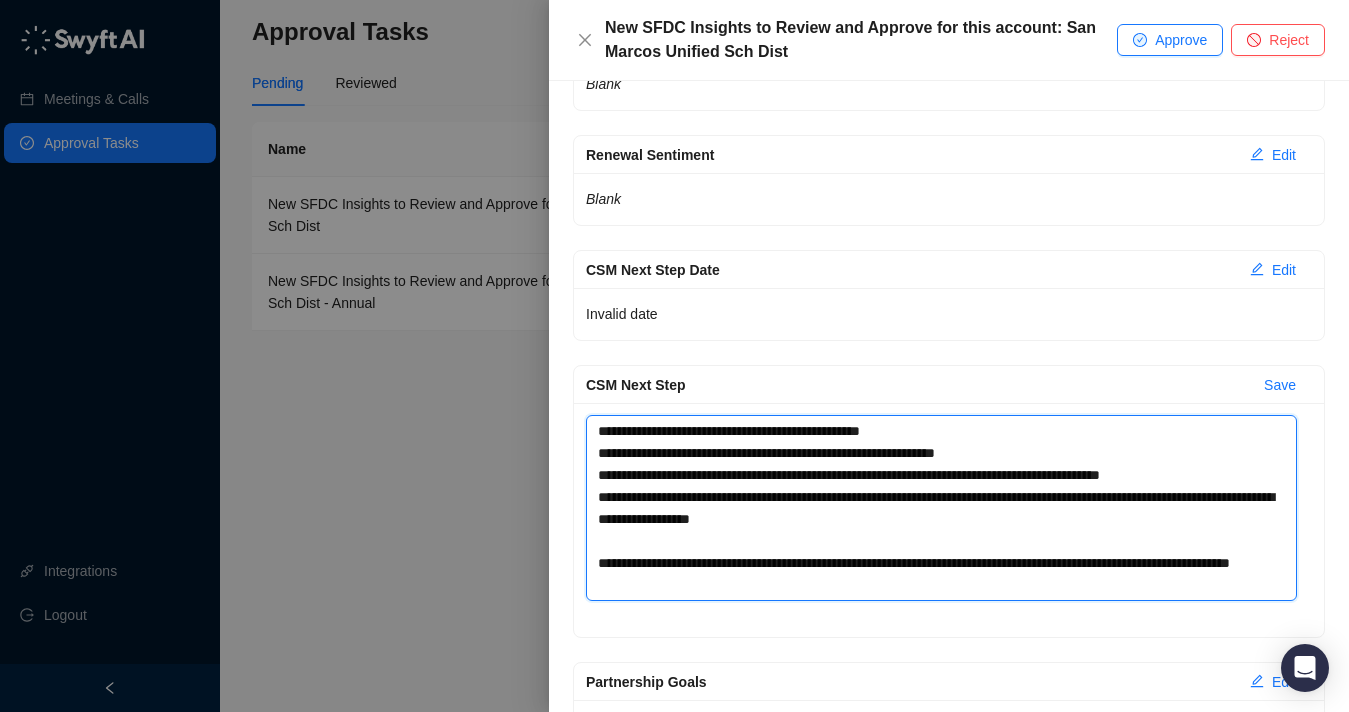 type 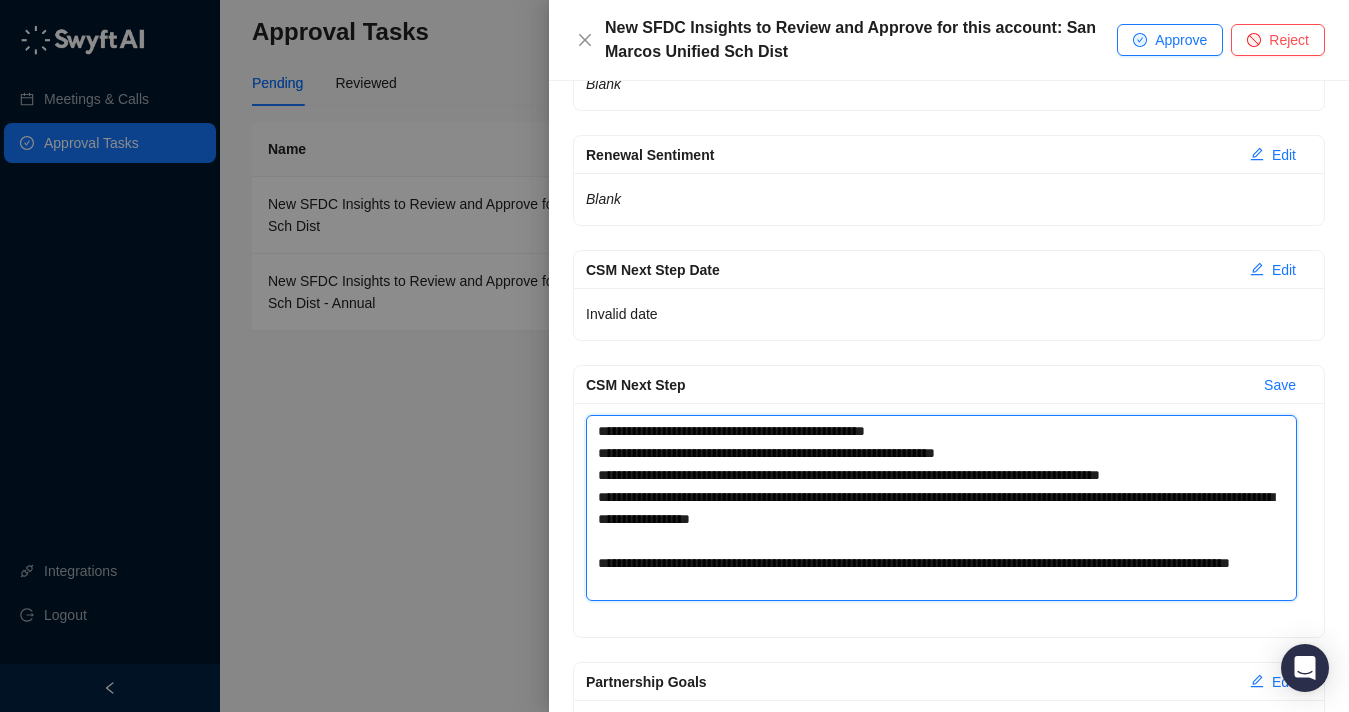 type 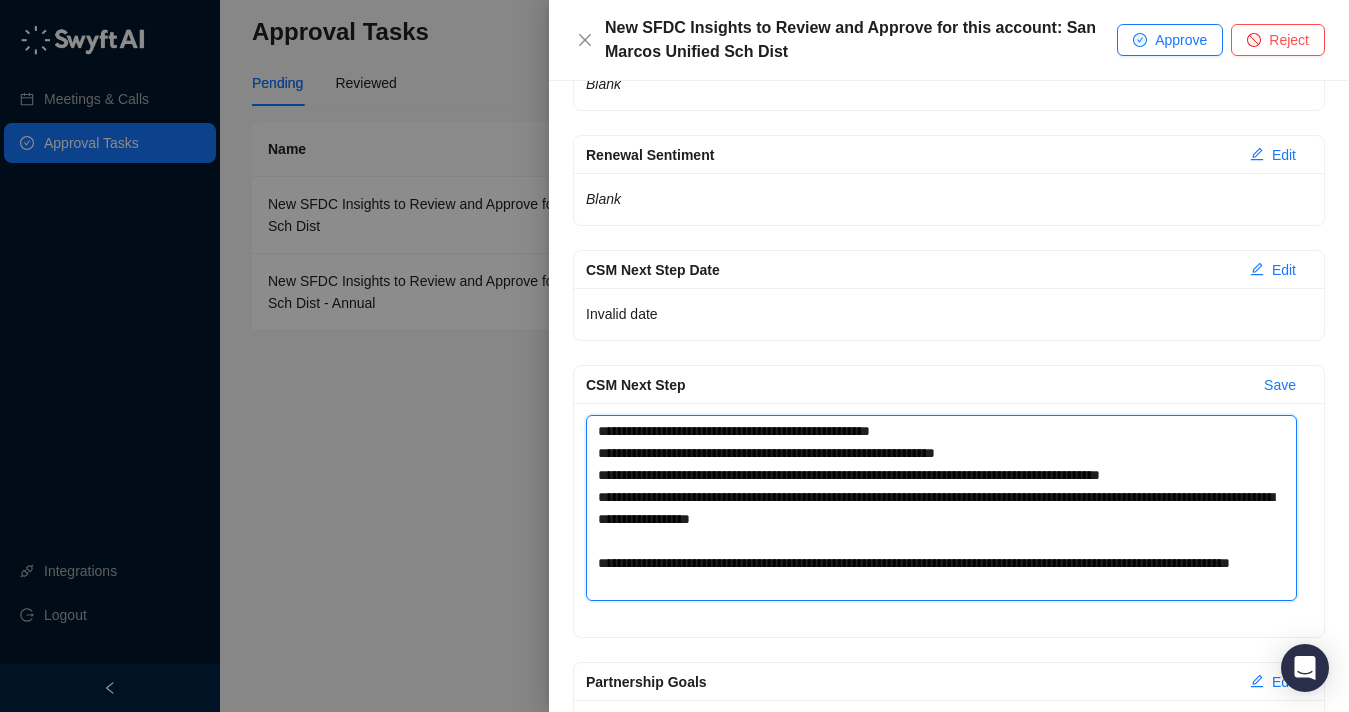 type on "**********" 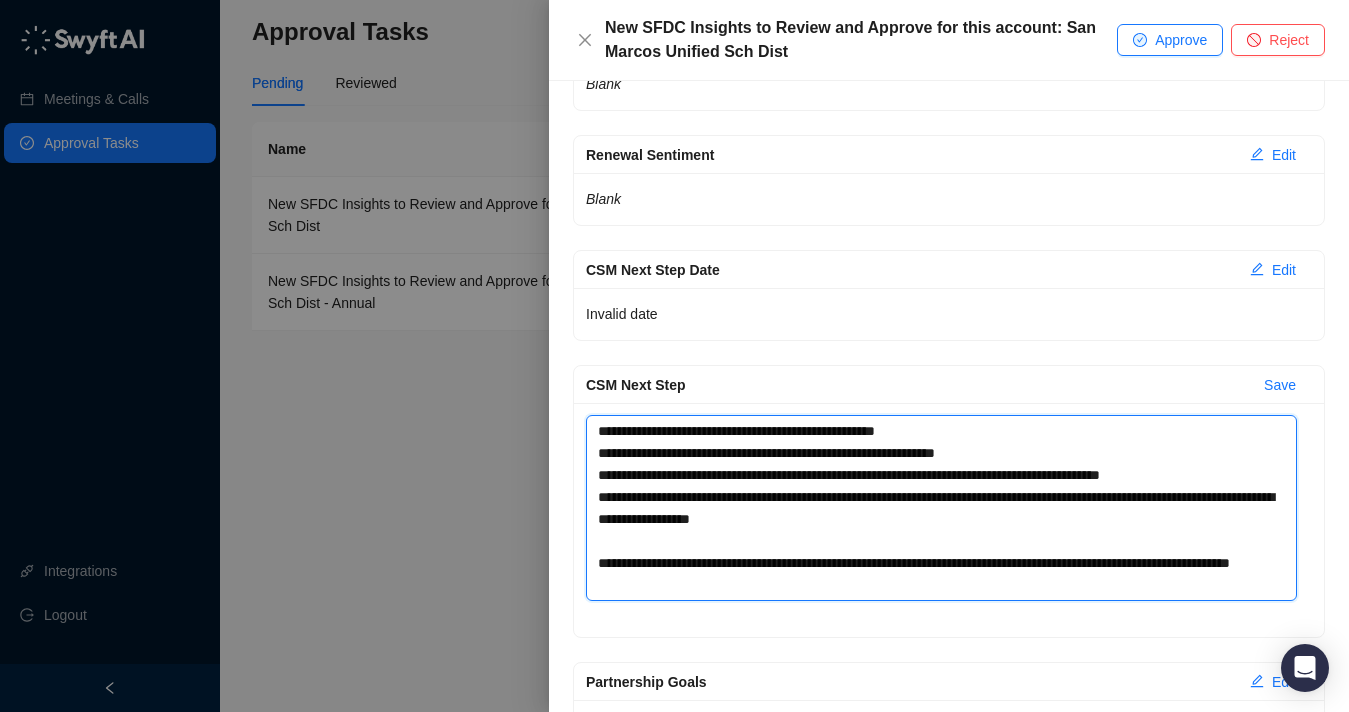 type 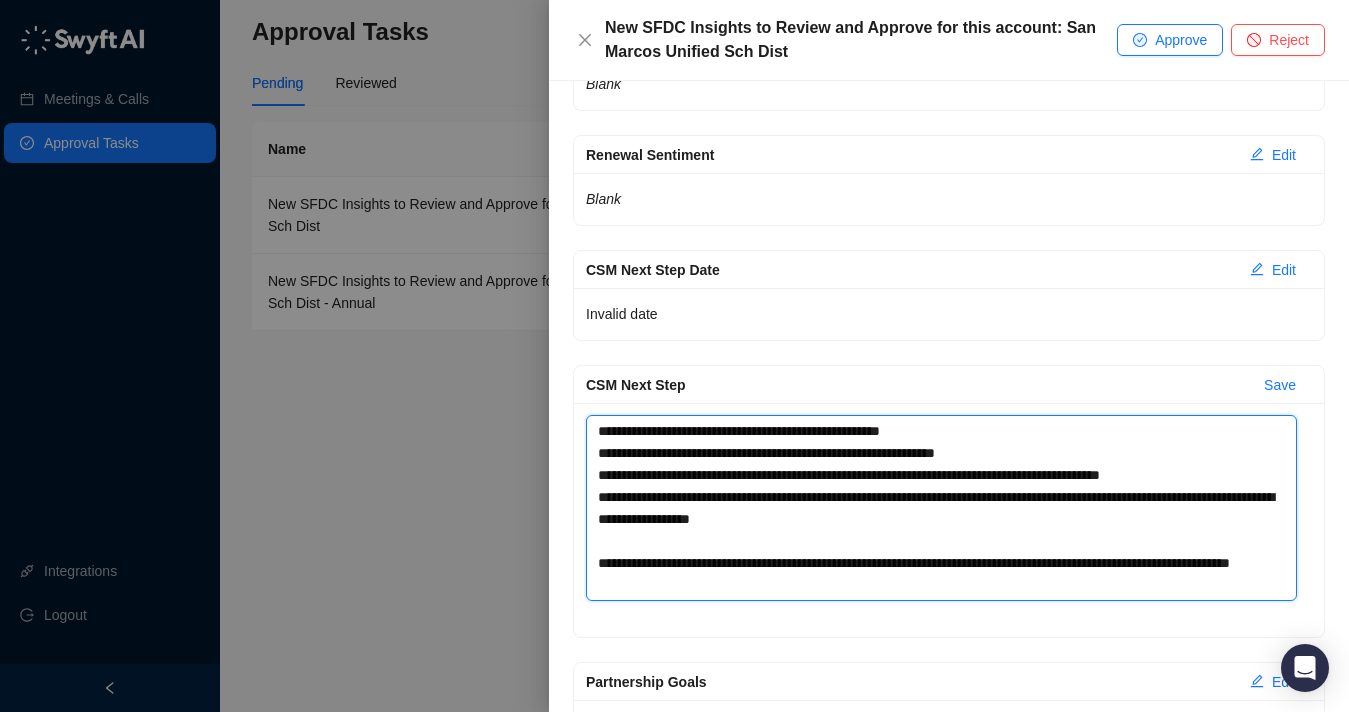 type 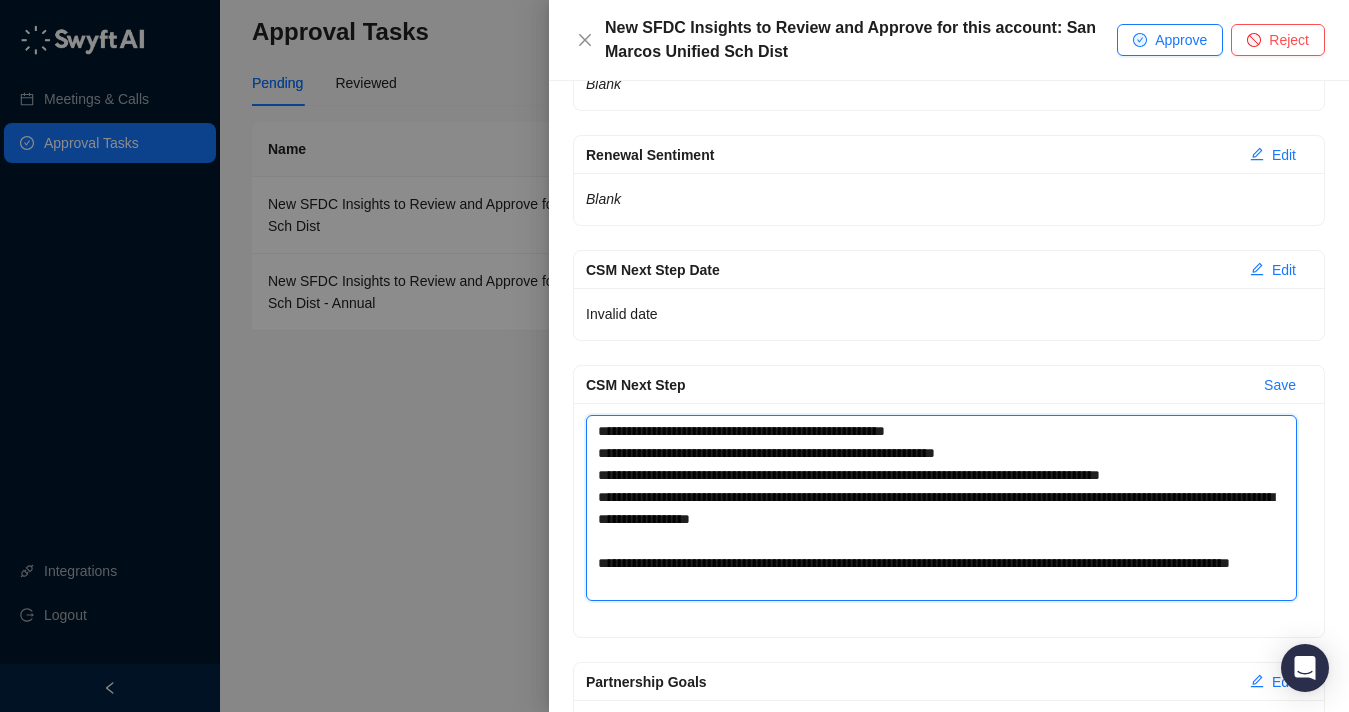 type 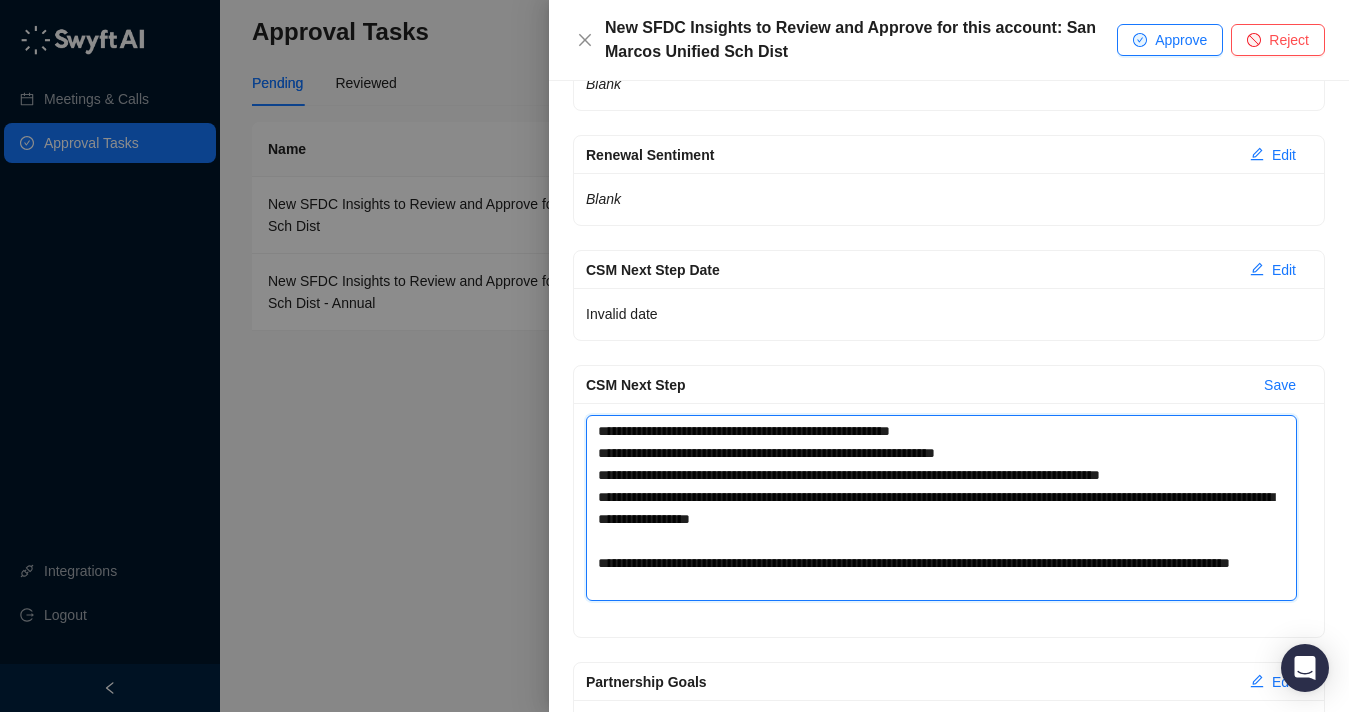 type 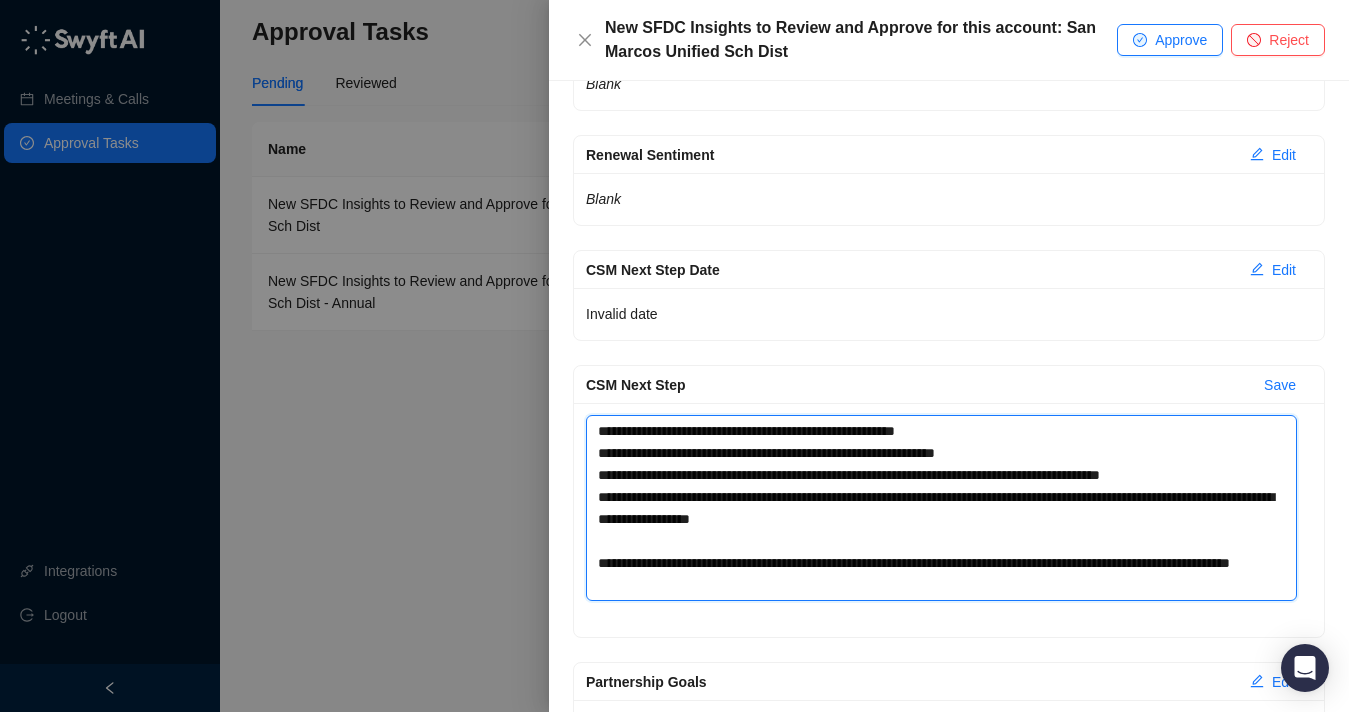 type 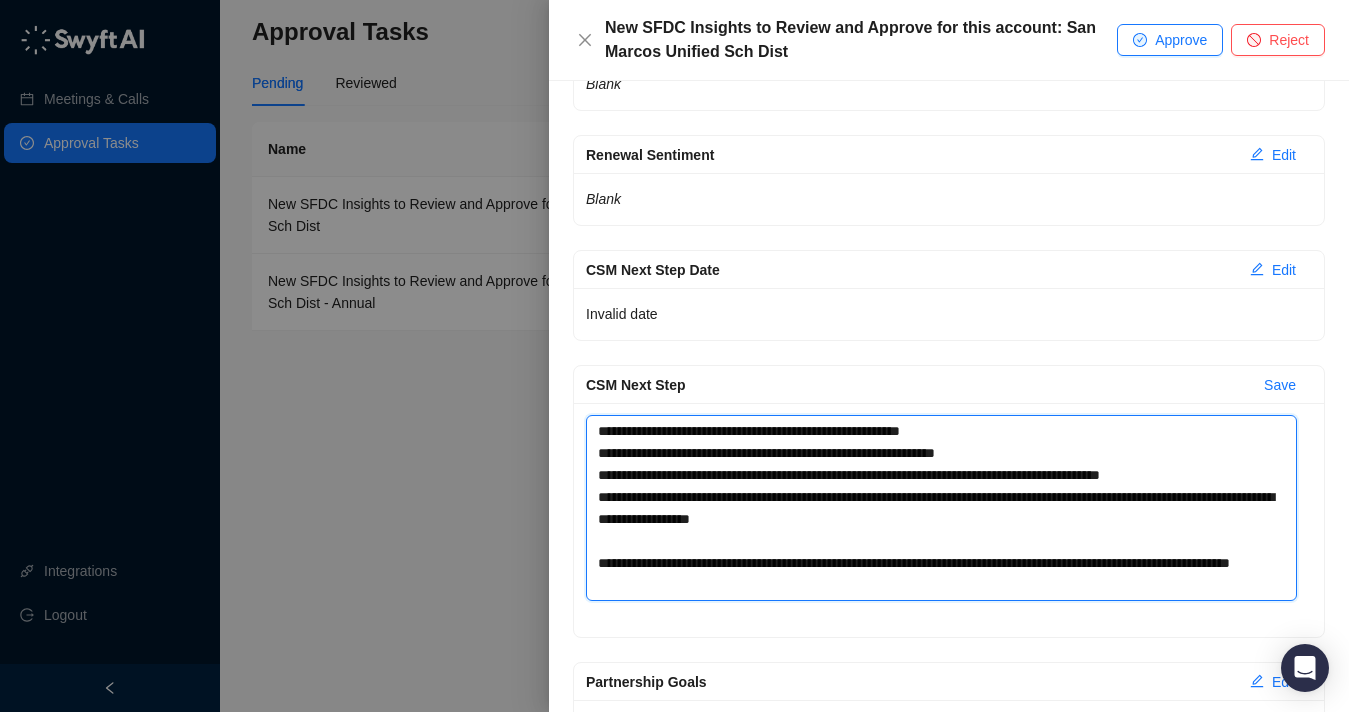 type 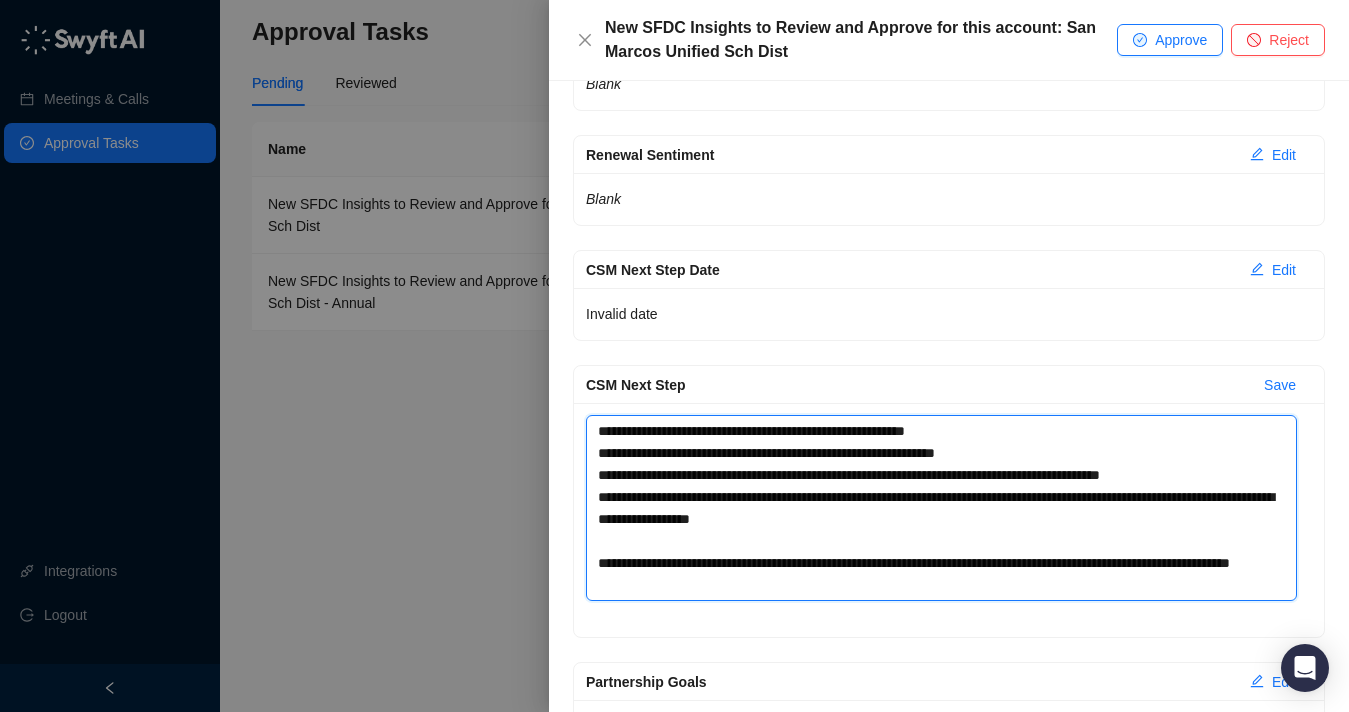 type 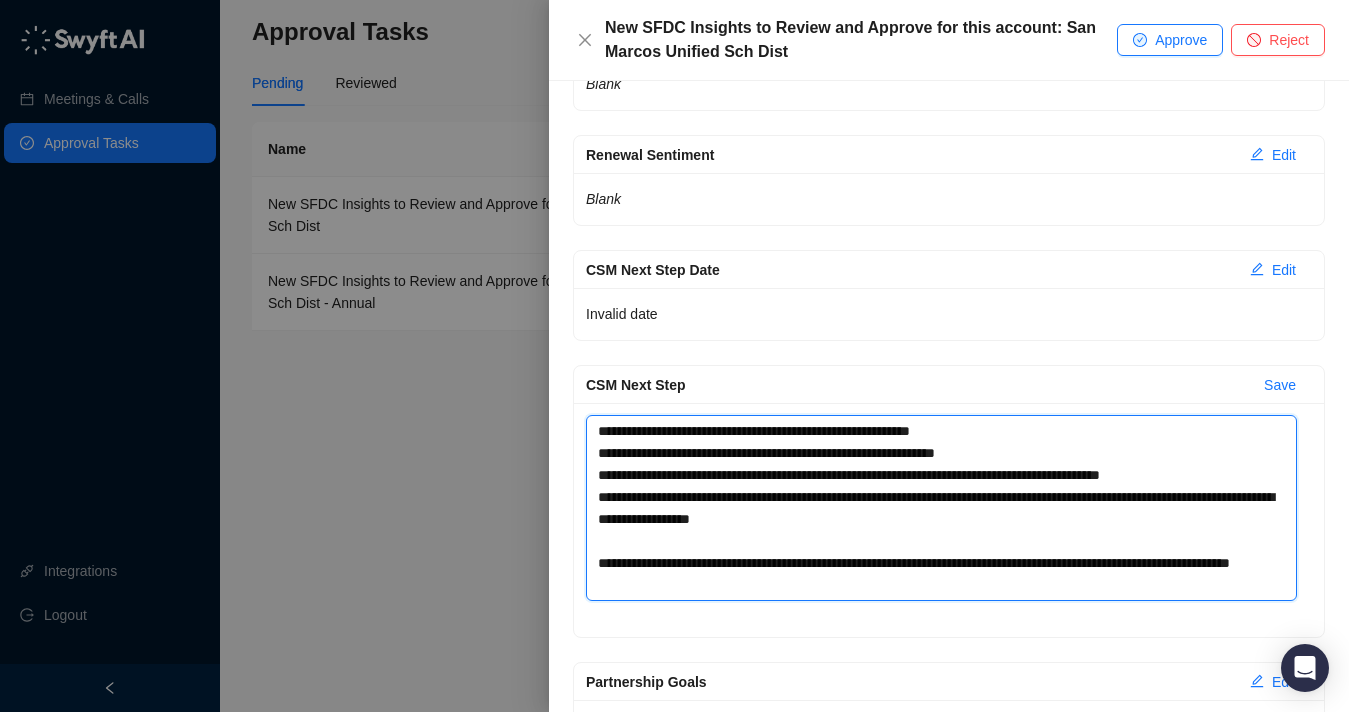 type 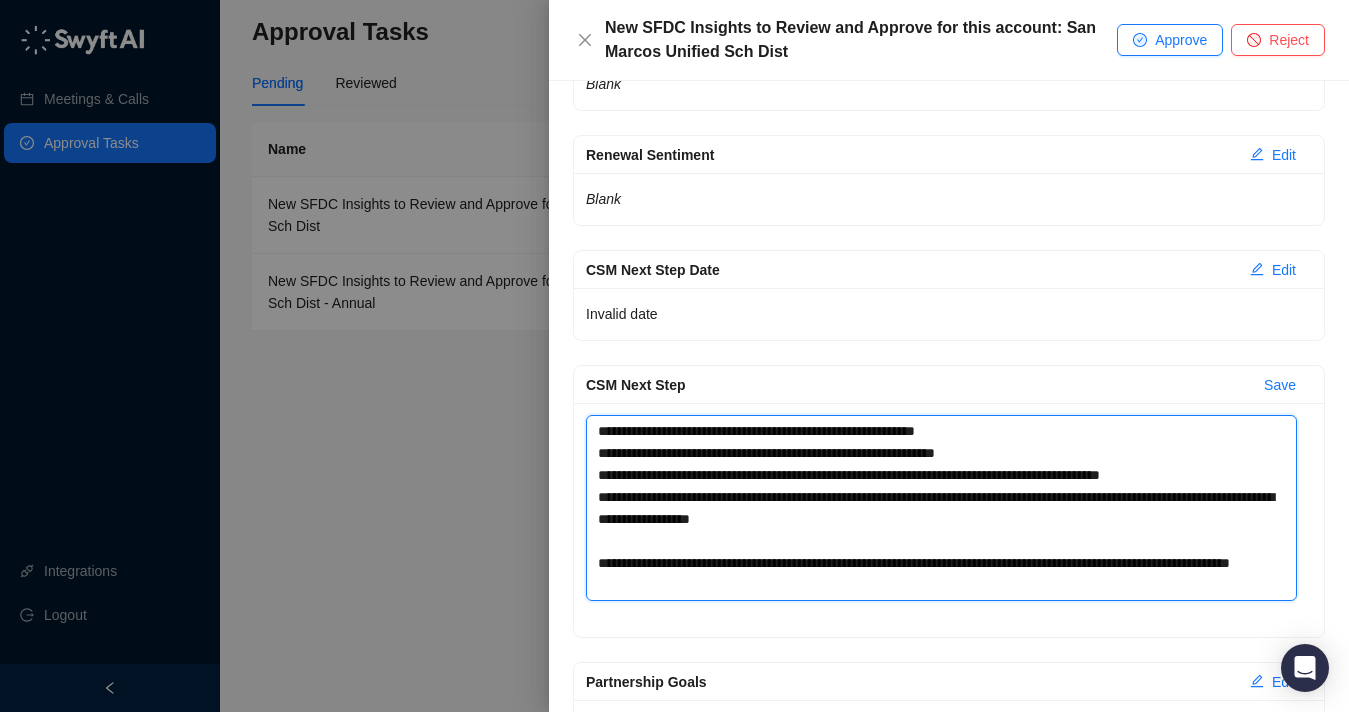 type 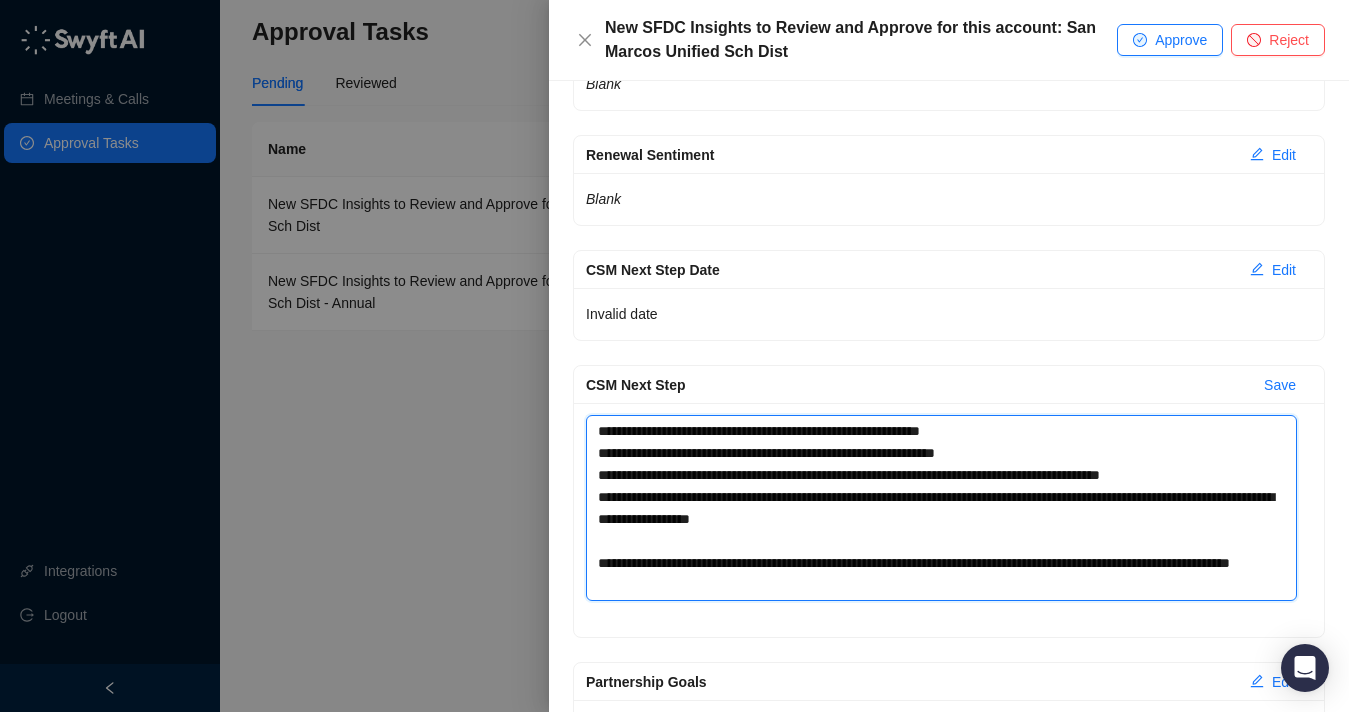type 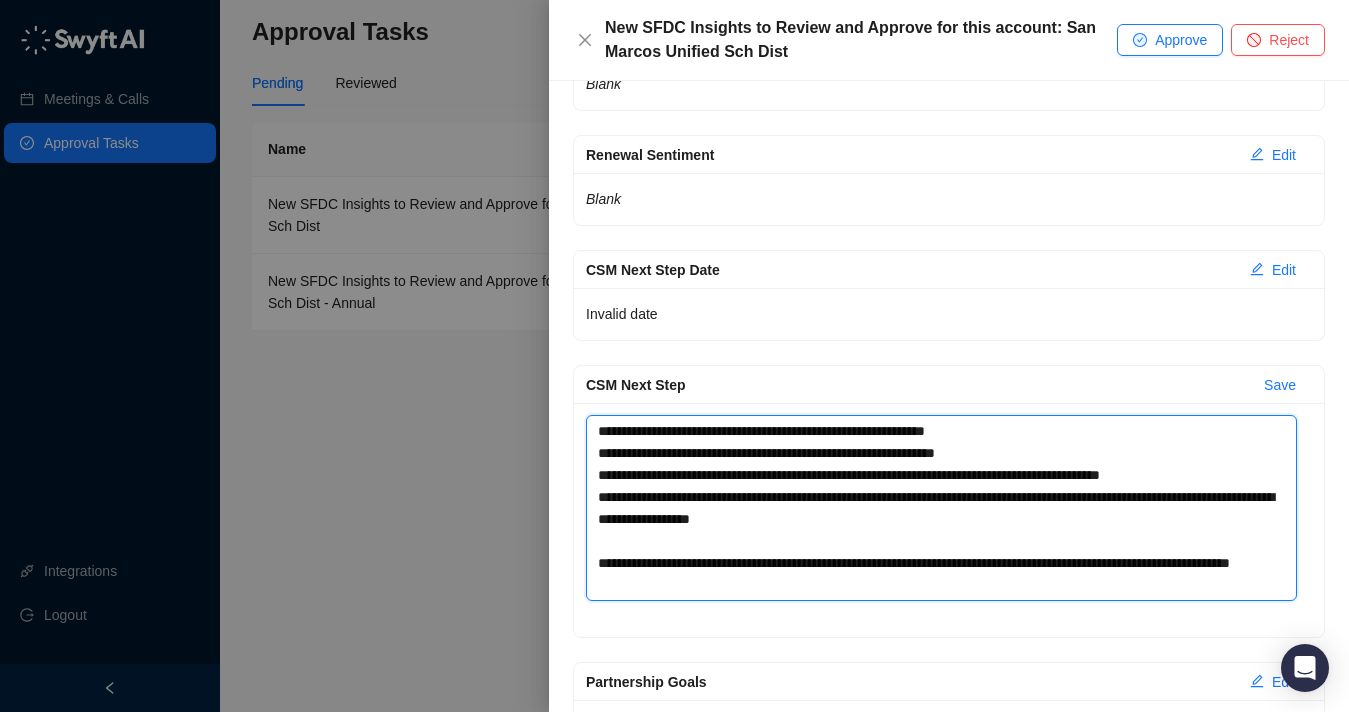 type 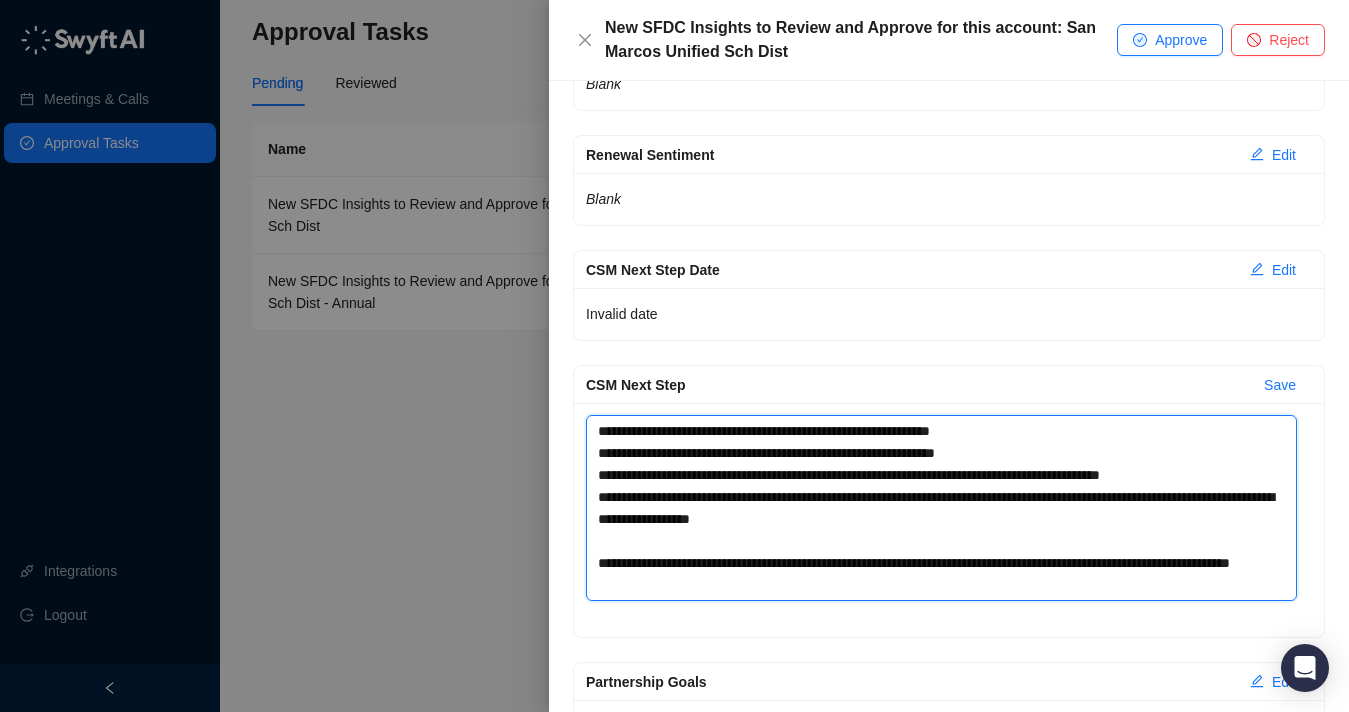 type 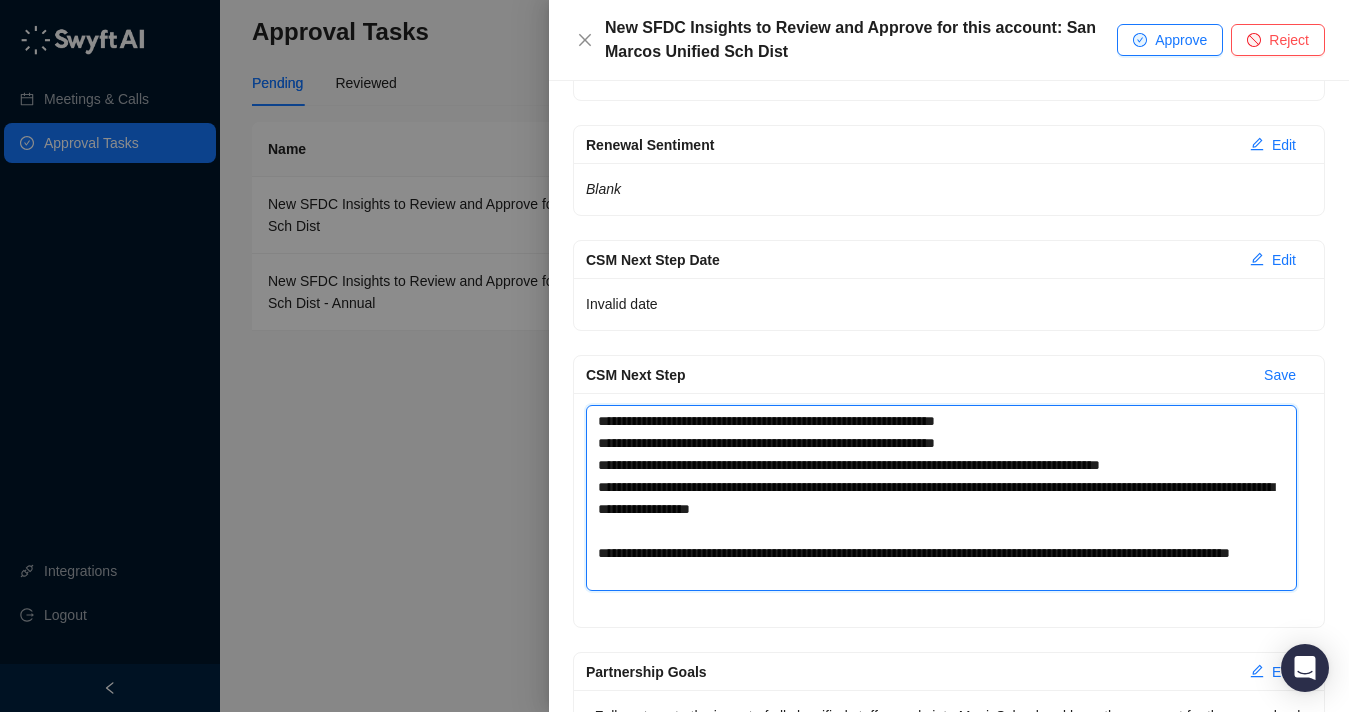 scroll, scrollTop: 346, scrollLeft: 0, axis: vertical 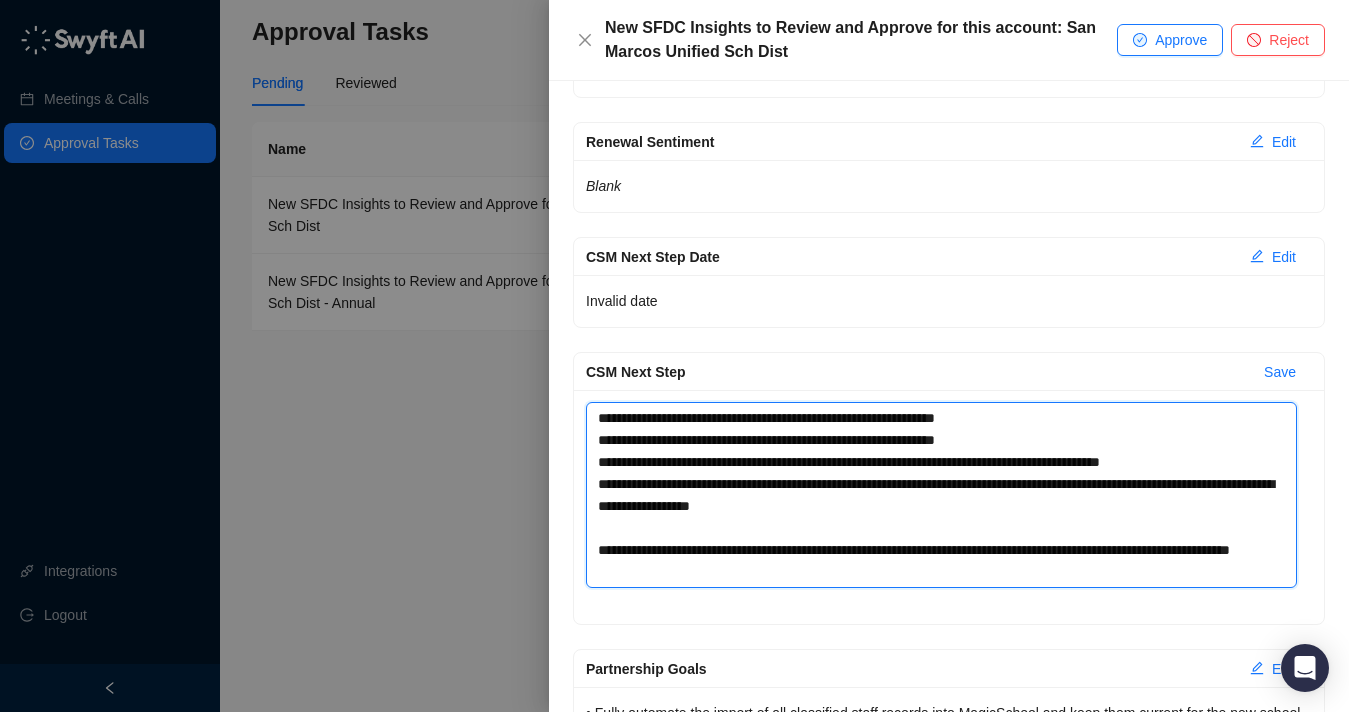 drag, startPoint x: 951, startPoint y: 507, endPoint x: 593, endPoint y: 482, distance: 358.87186 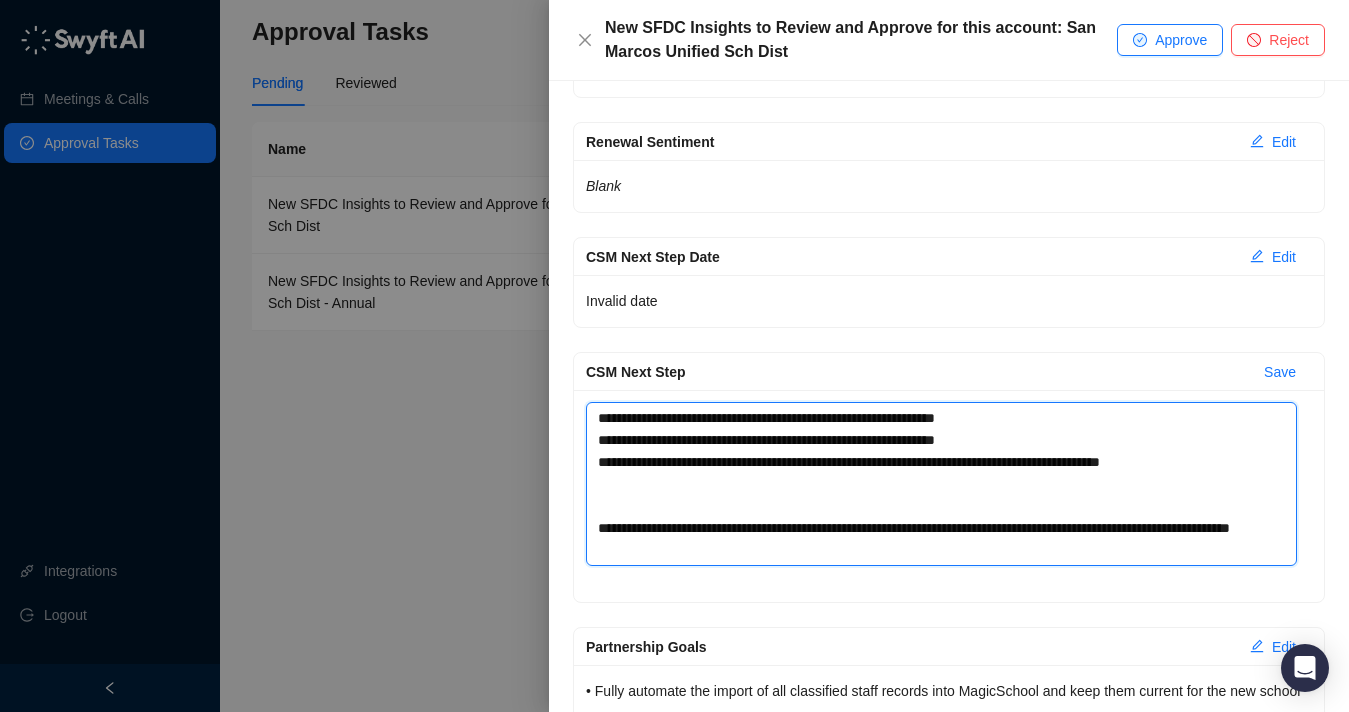 type 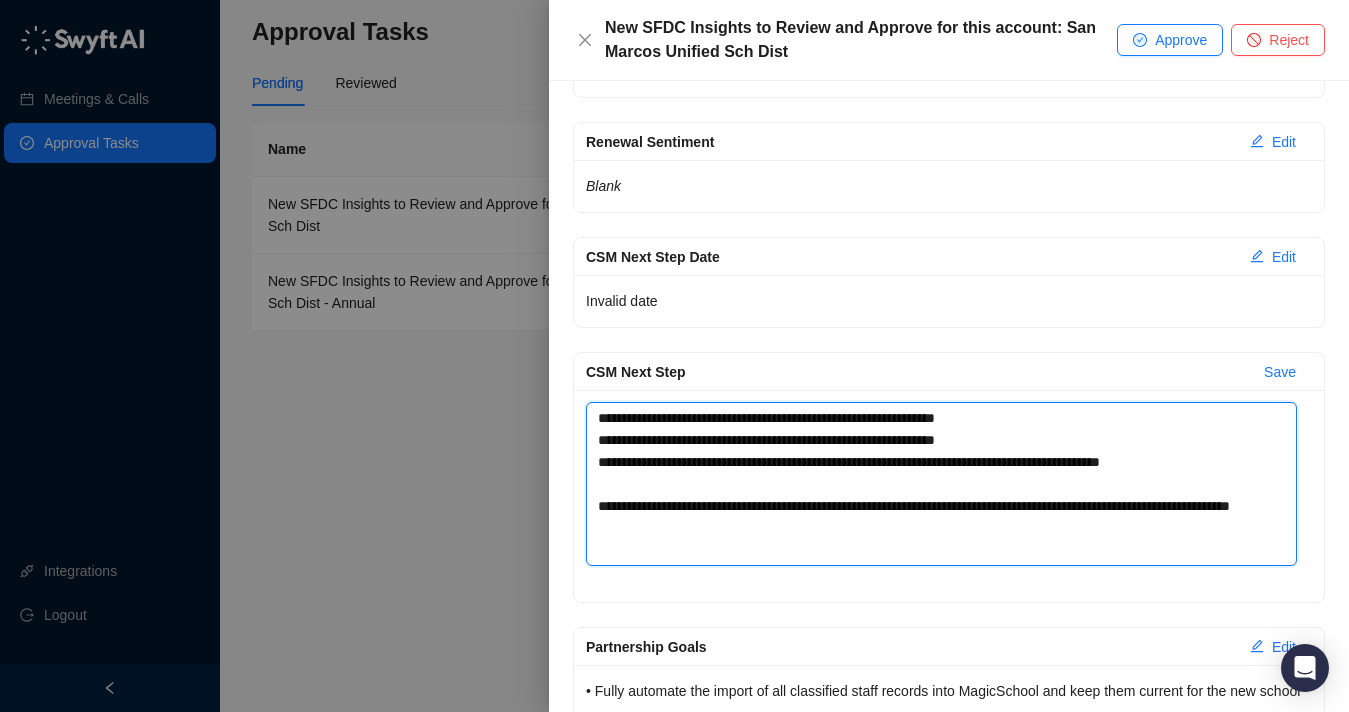 type 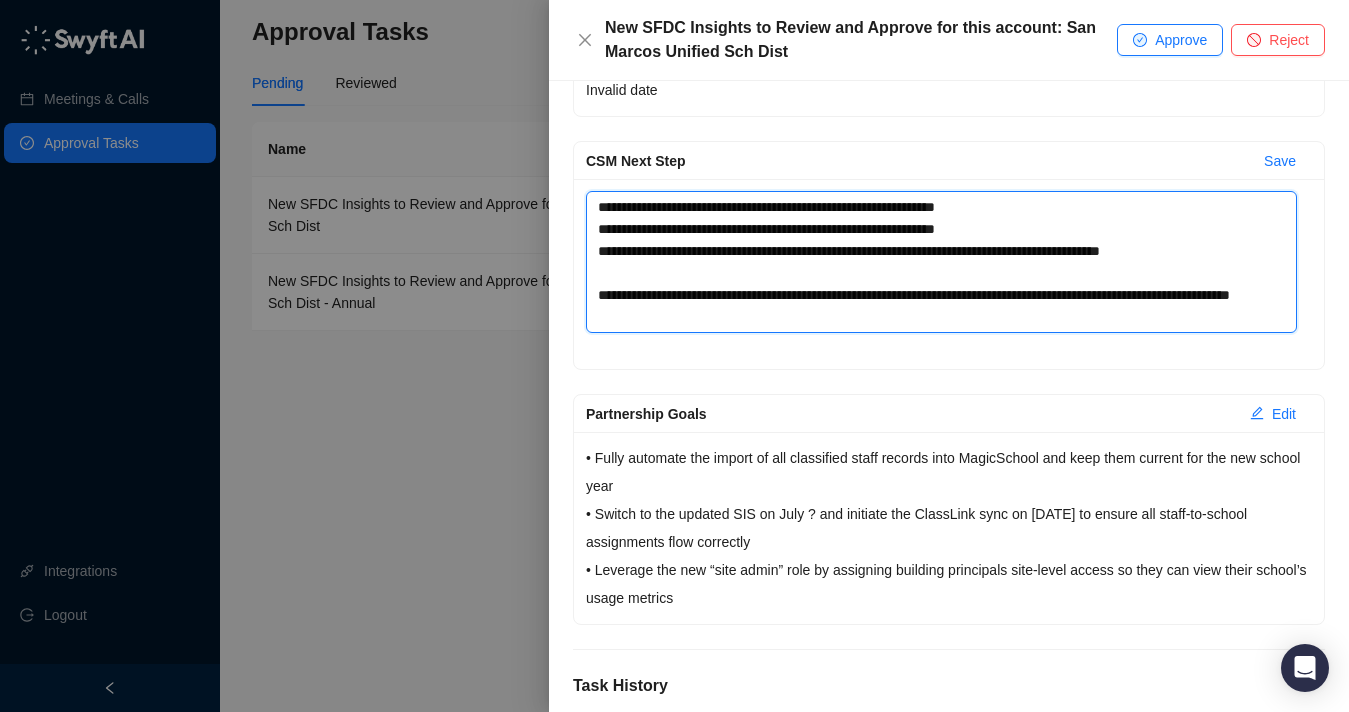 scroll, scrollTop: 565, scrollLeft: 0, axis: vertical 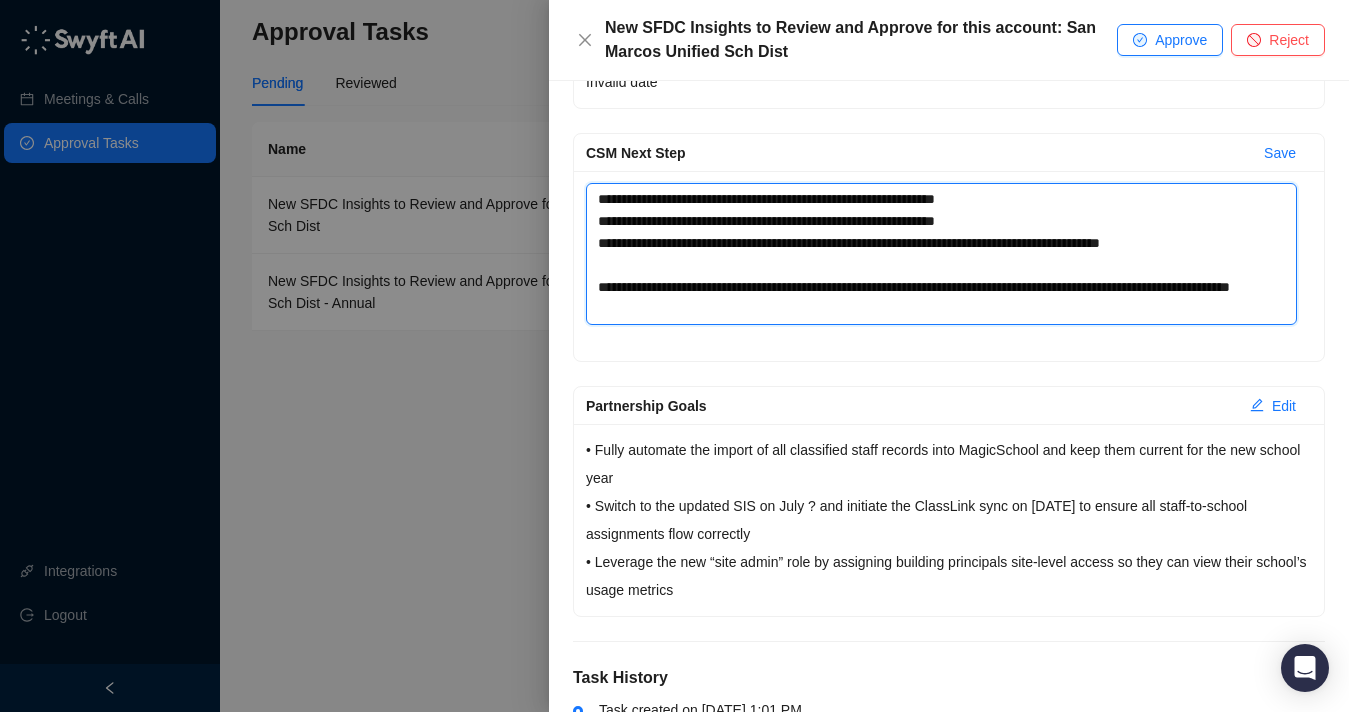 type on "**********" 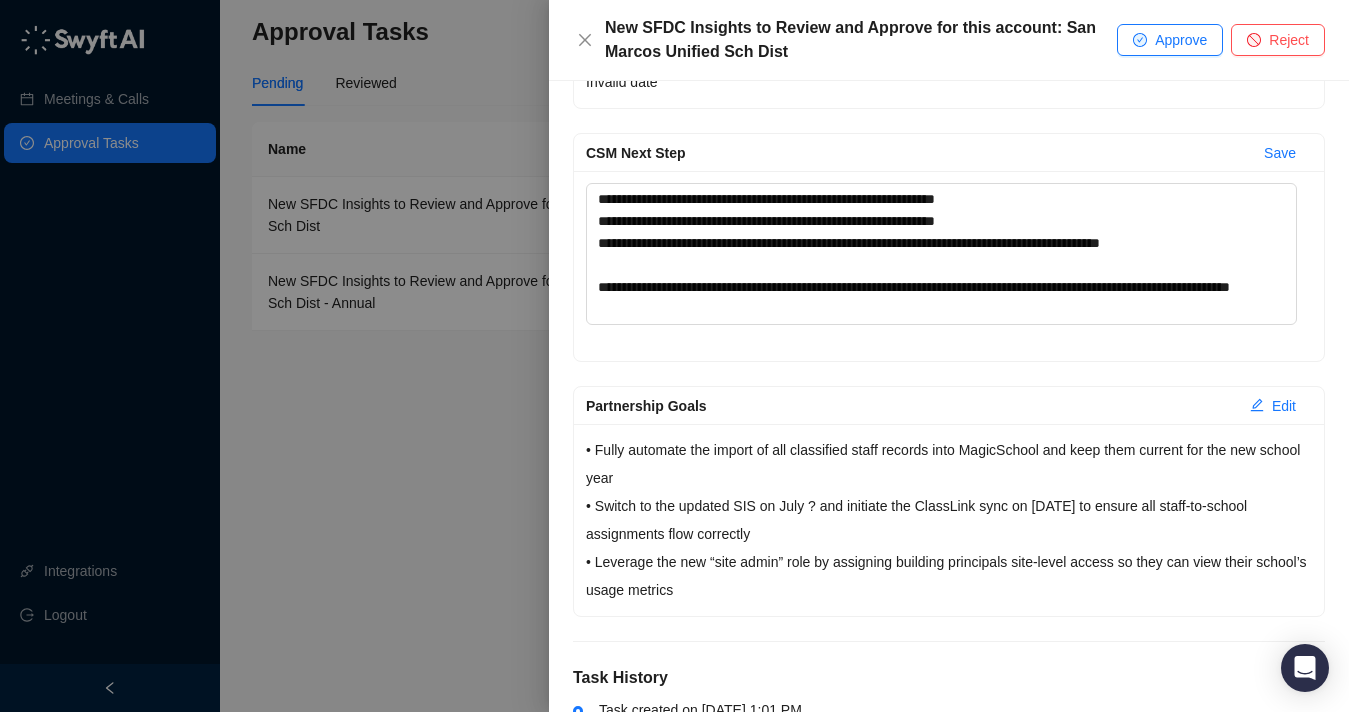 click on "• Fully automate the import of all classified staff records into MagicSchool and keep them current for the new school year
• Switch to the updated SIS on July ? and initiate the ClassLink sync on [DATE] to ensure all staff-to-school assignments flow correctly
• Leverage the new “site admin” role by assigning building principals site-level access so they can view their school’s usage metrics" at bounding box center [949, 520] 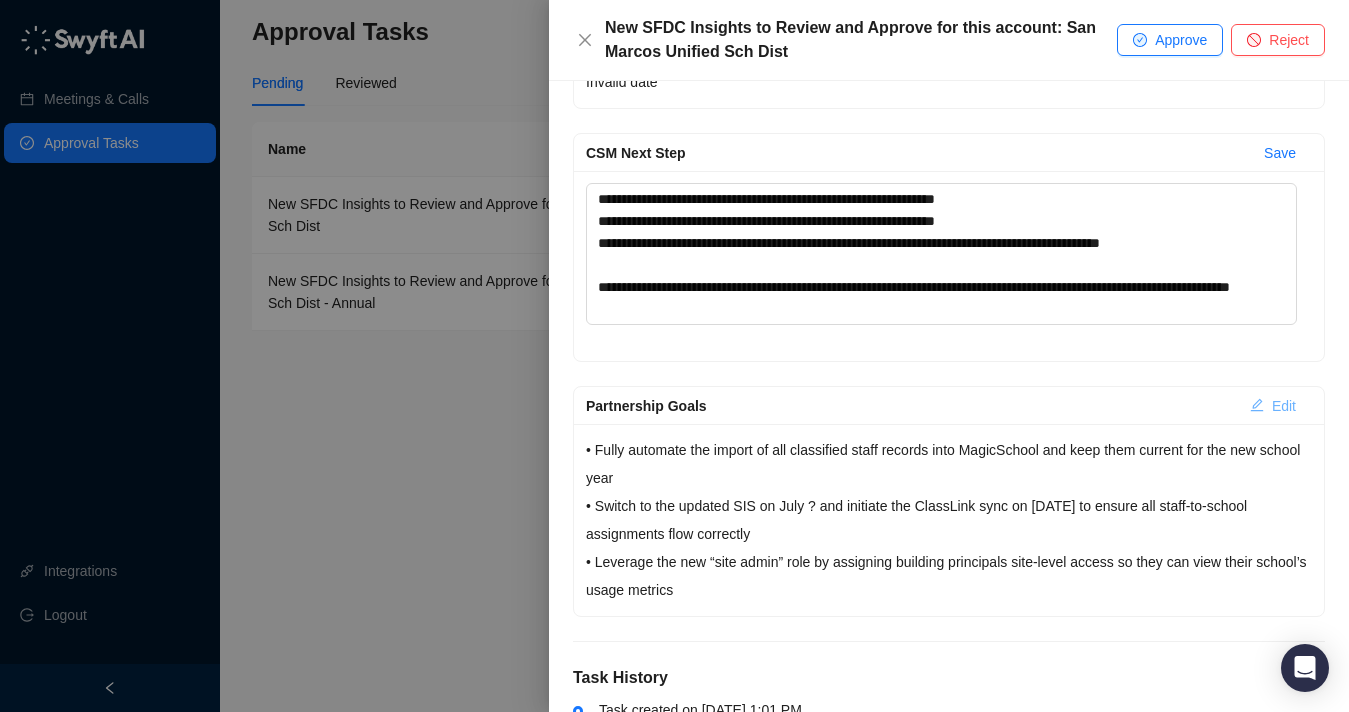 click on "Edit" at bounding box center [1273, 406] 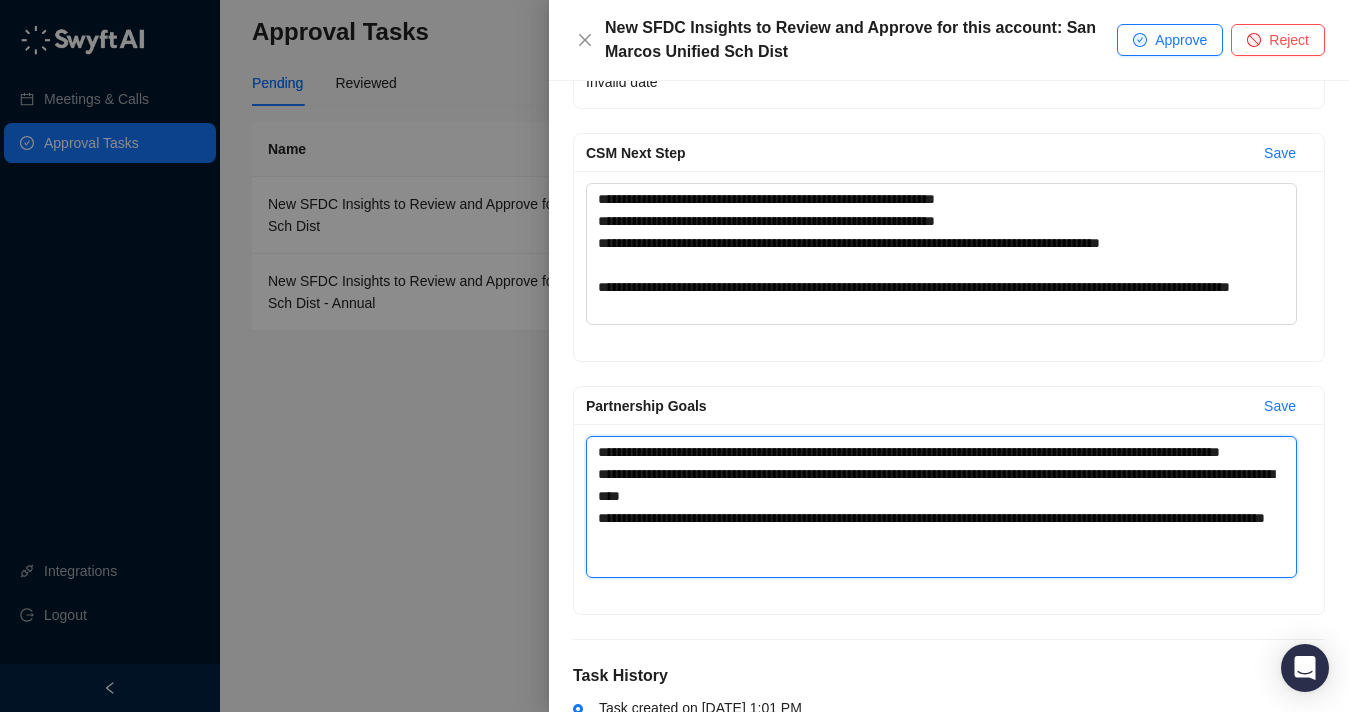 drag, startPoint x: 836, startPoint y: 561, endPoint x: 577, endPoint y: 440, distance: 285.8706 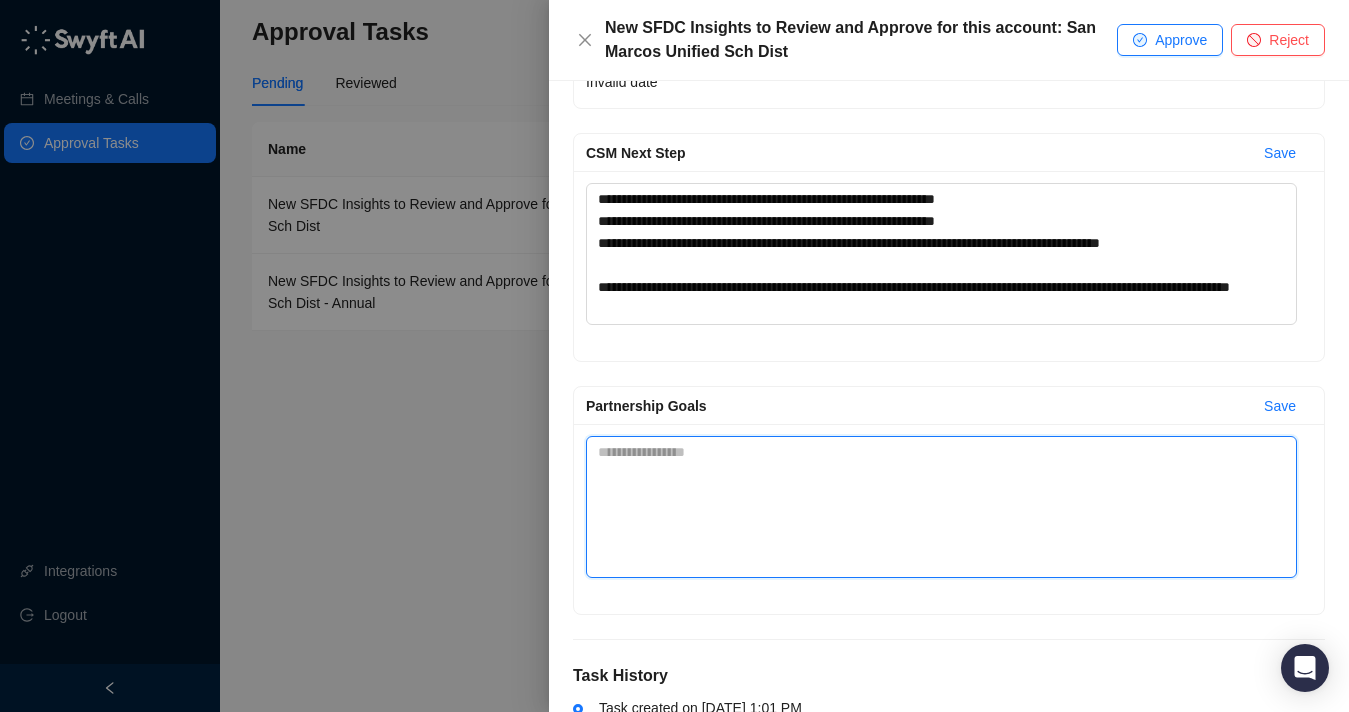 type 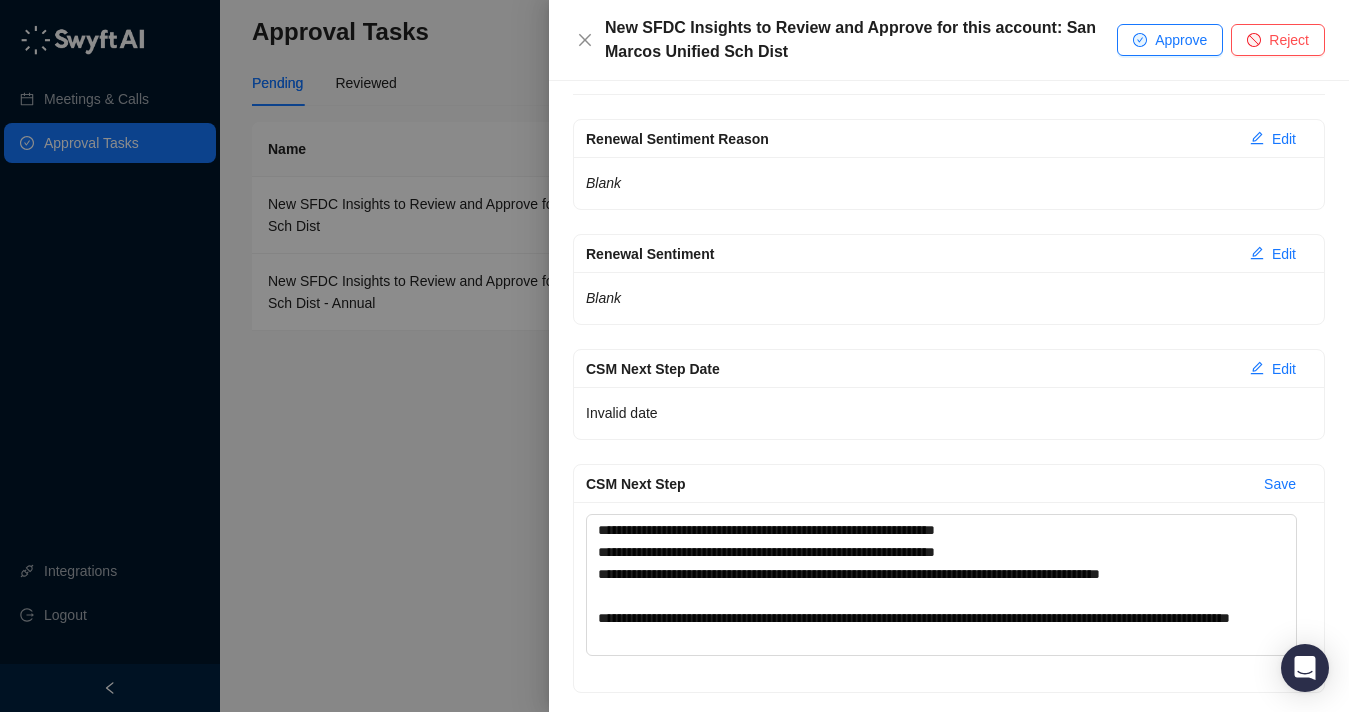 scroll, scrollTop: 200, scrollLeft: 0, axis: vertical 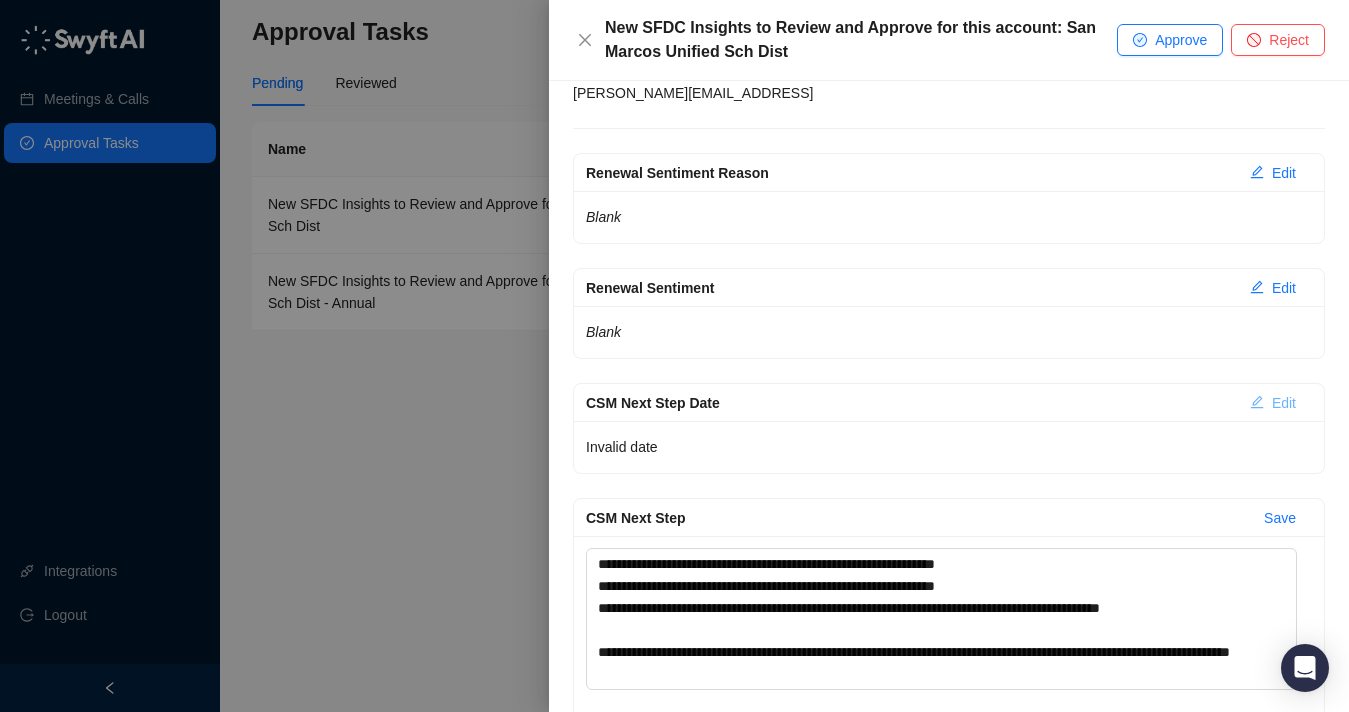 type 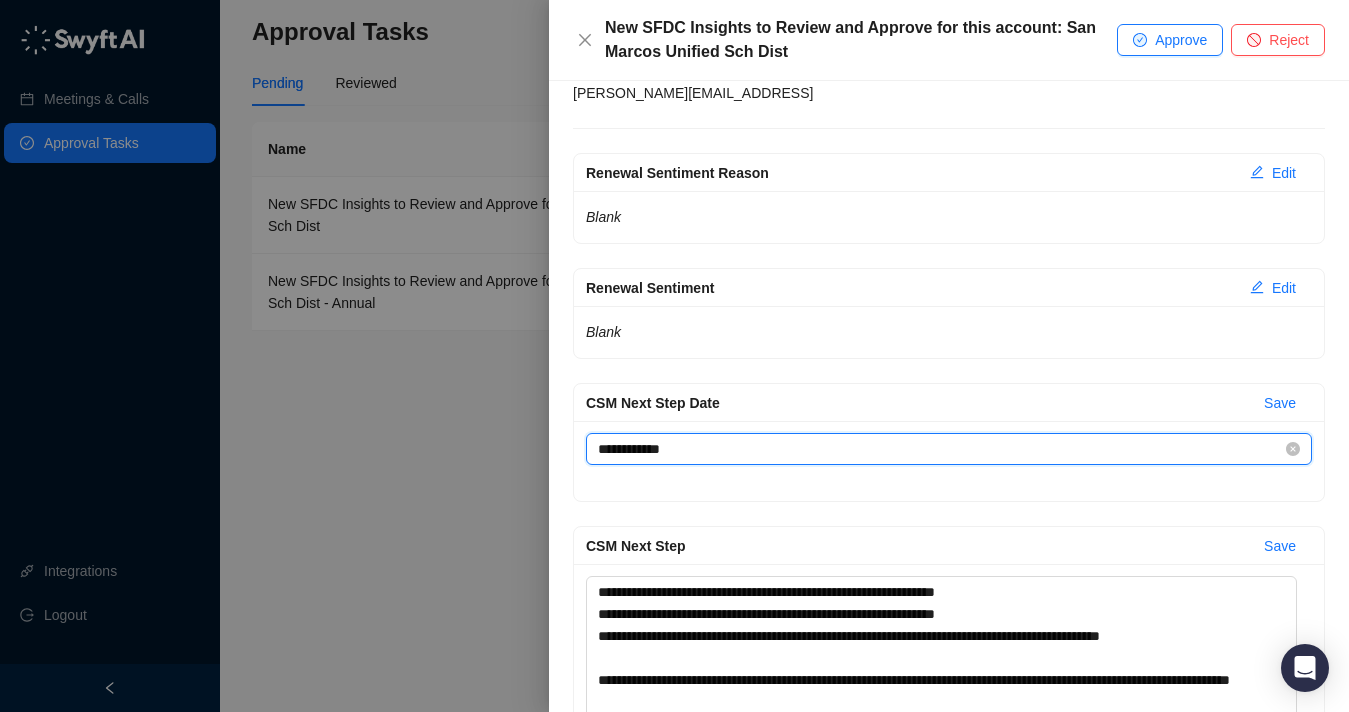 click on "**********" at bounding box center [940, 449] 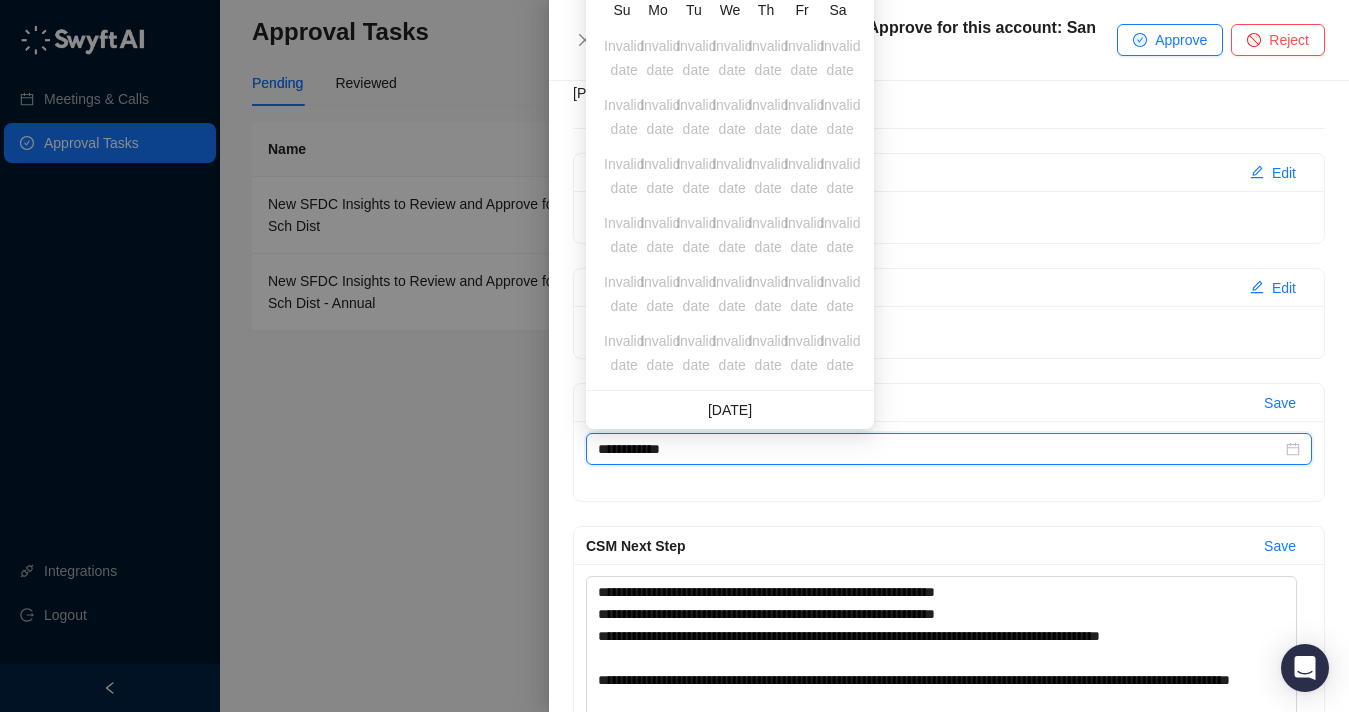drag, startPoint x: 700, startPoint y: 449, endPoint x: 524, endPoint y: 434, distance: 176.63805 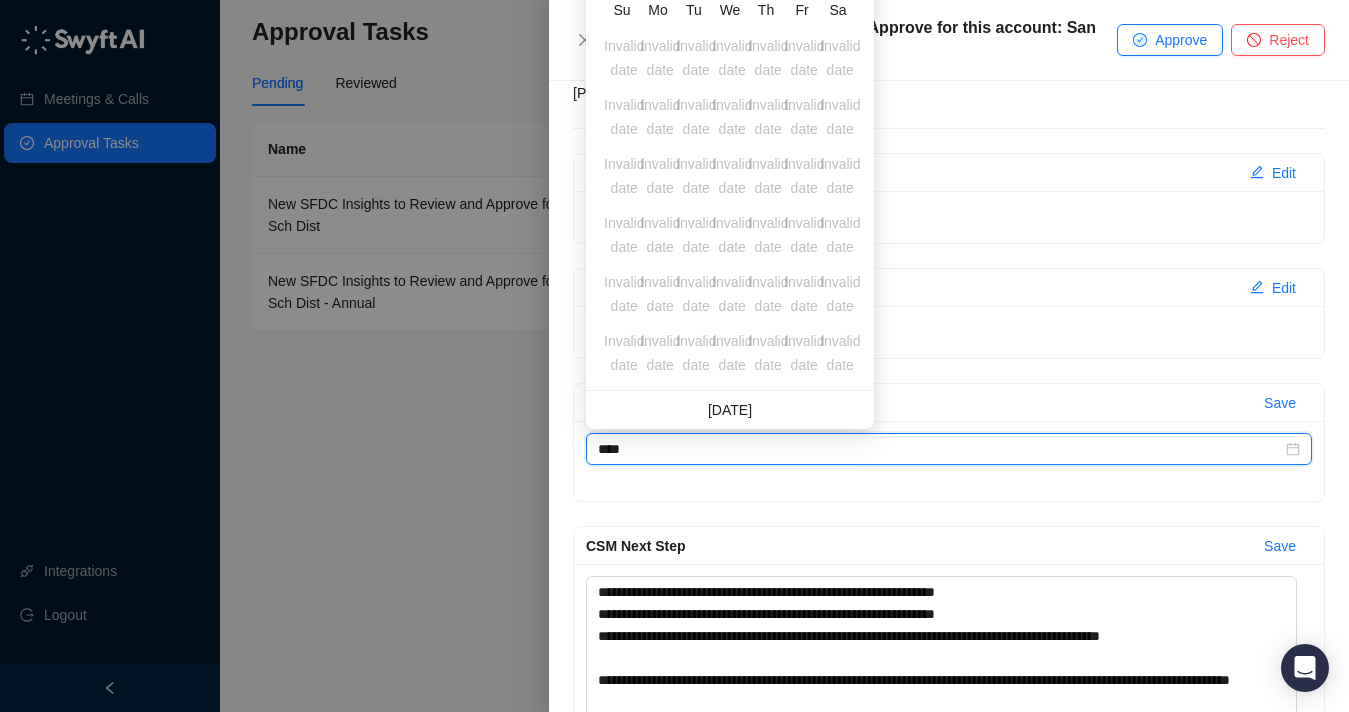 type on "****" 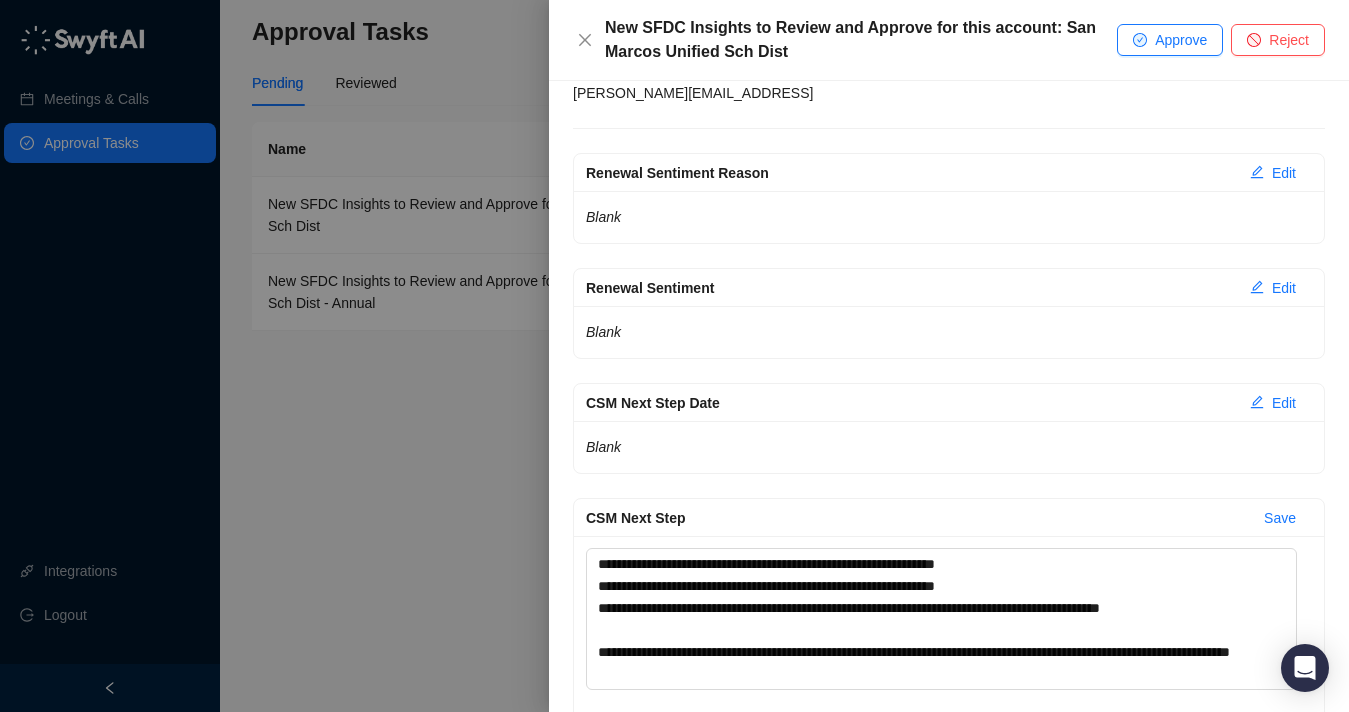 scroll, scrollTop: 214, scrollLeft: 0, axis: vertical 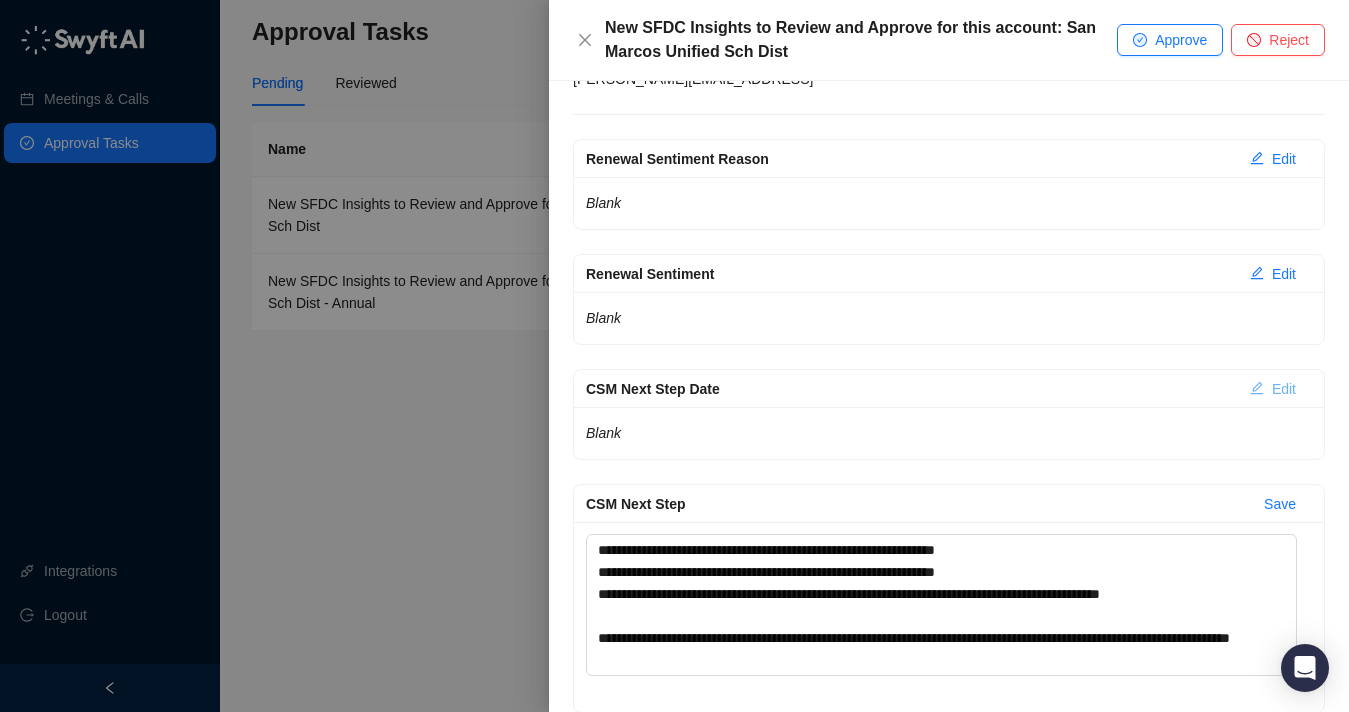 click on "Edit" at bounding box center [1284, 389] 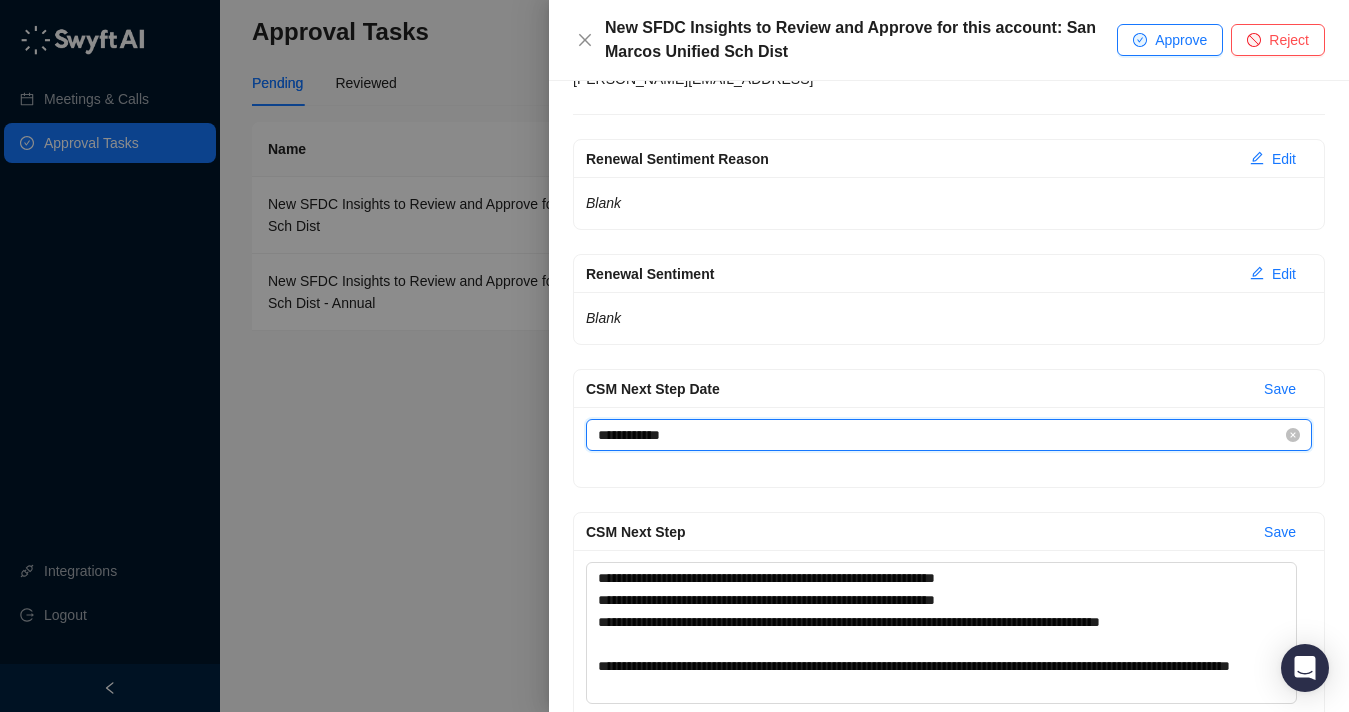 click on "**********" at bounding box center (940, 435) 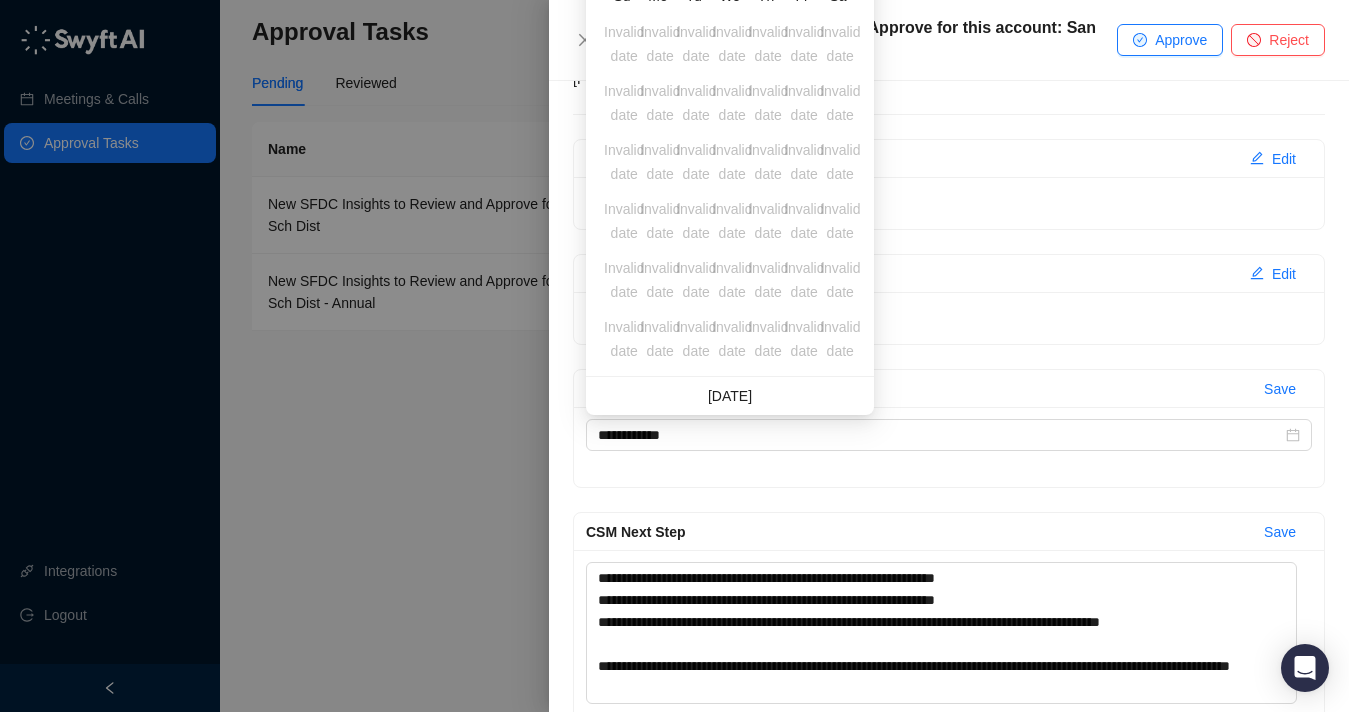 click on "**********" at bounding box center [949, 447] 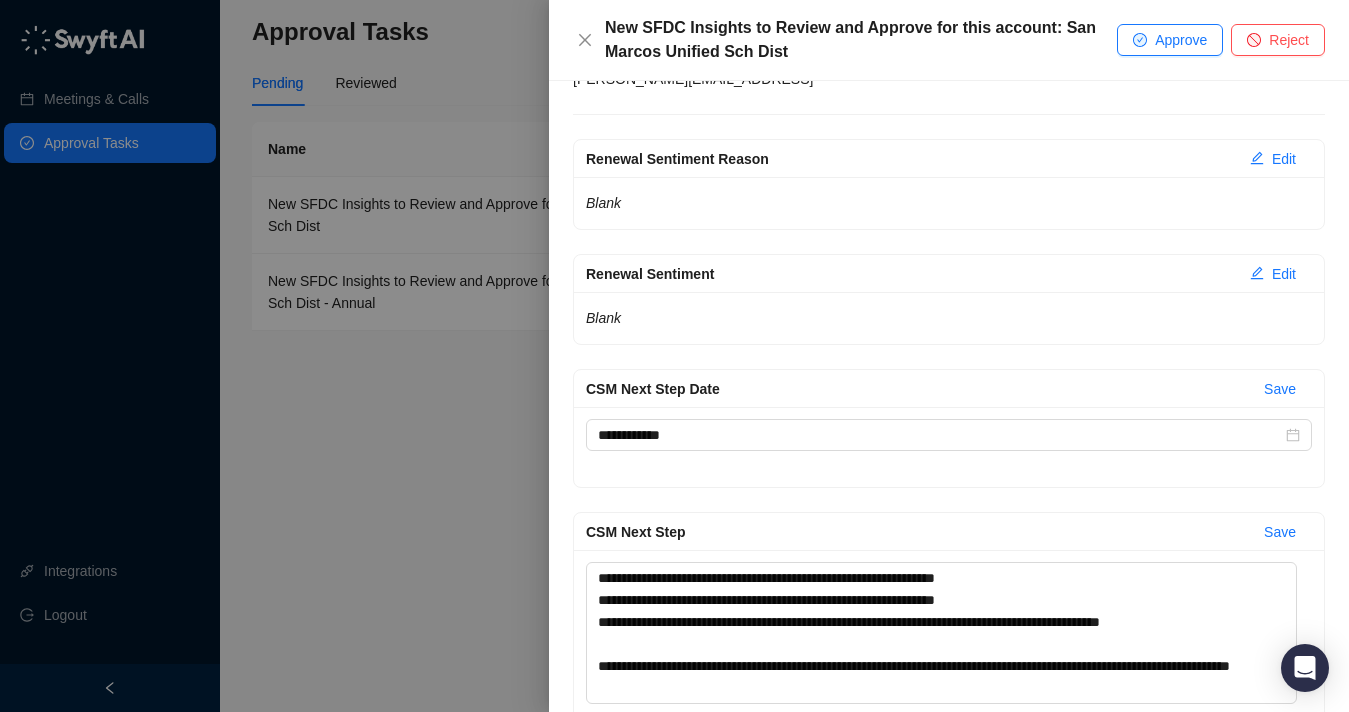 click on "**********" at bounding box center (949, 447) 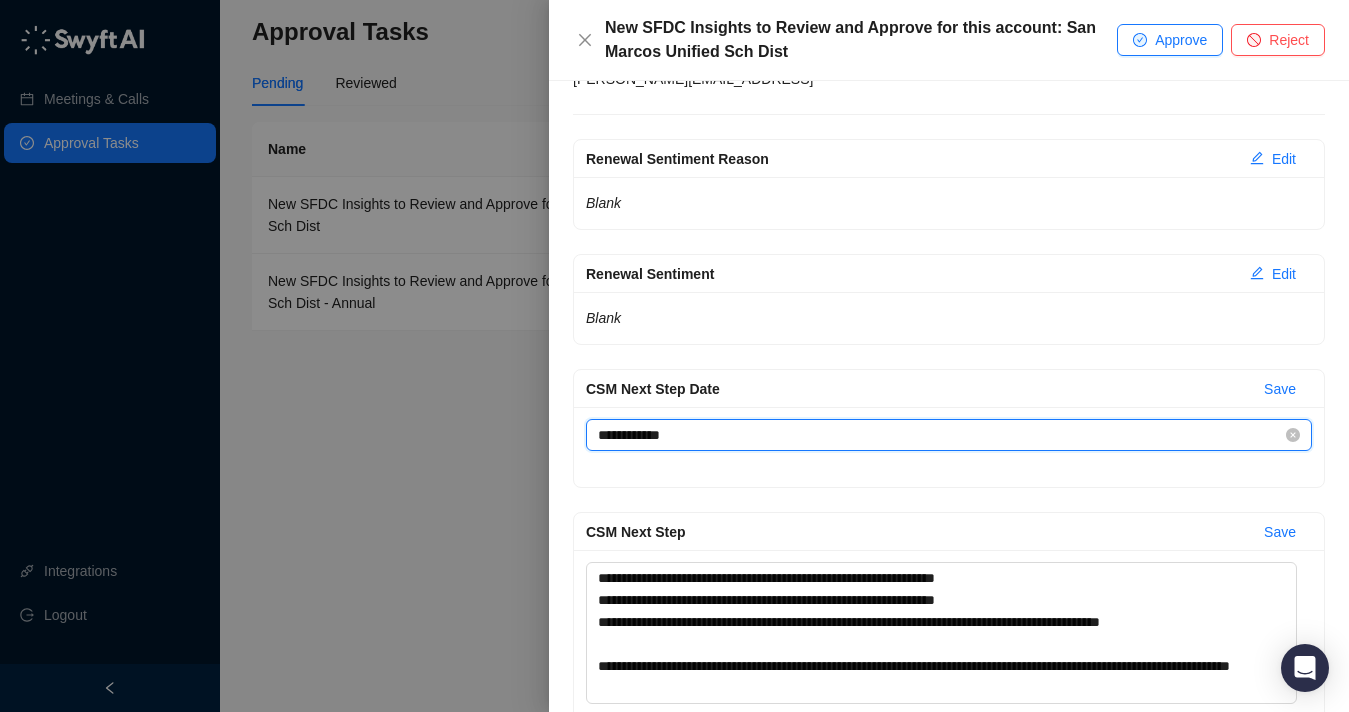 click on "**********" at bounding box center (940, 435) 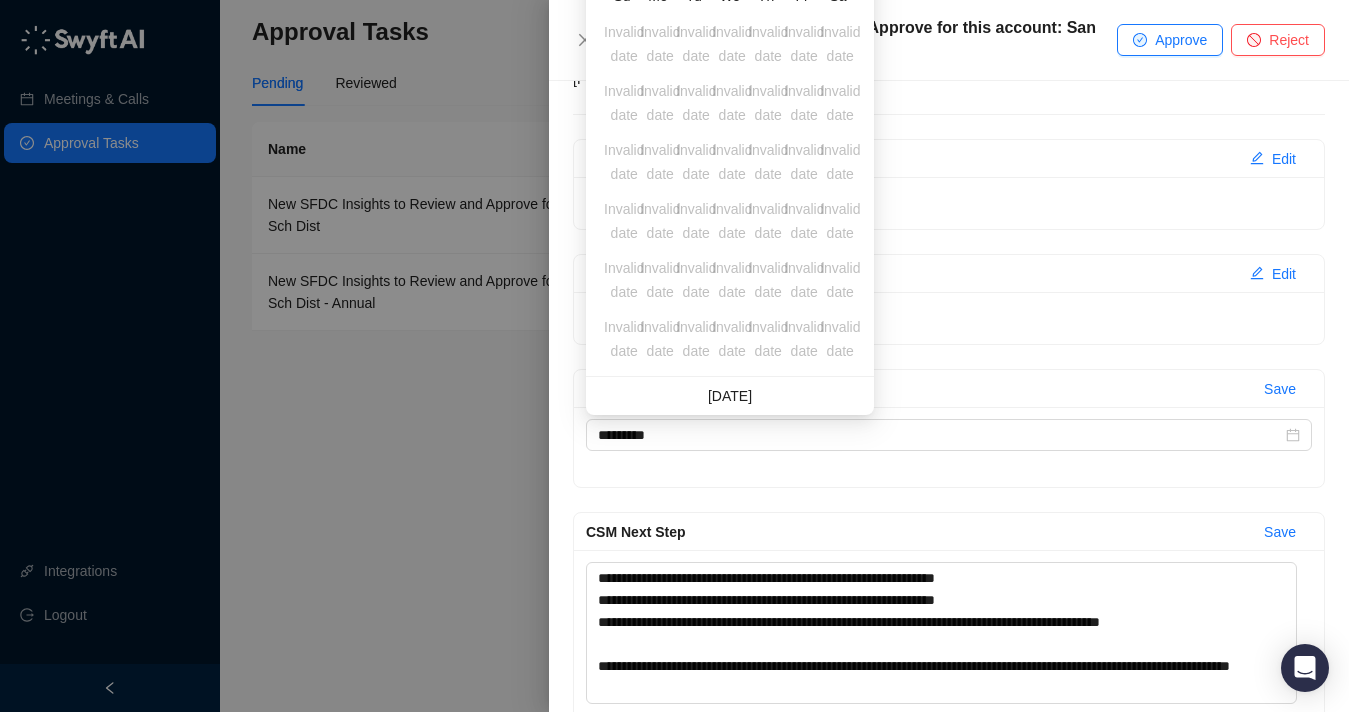 click on "Today" at bounding box center (730, 396) 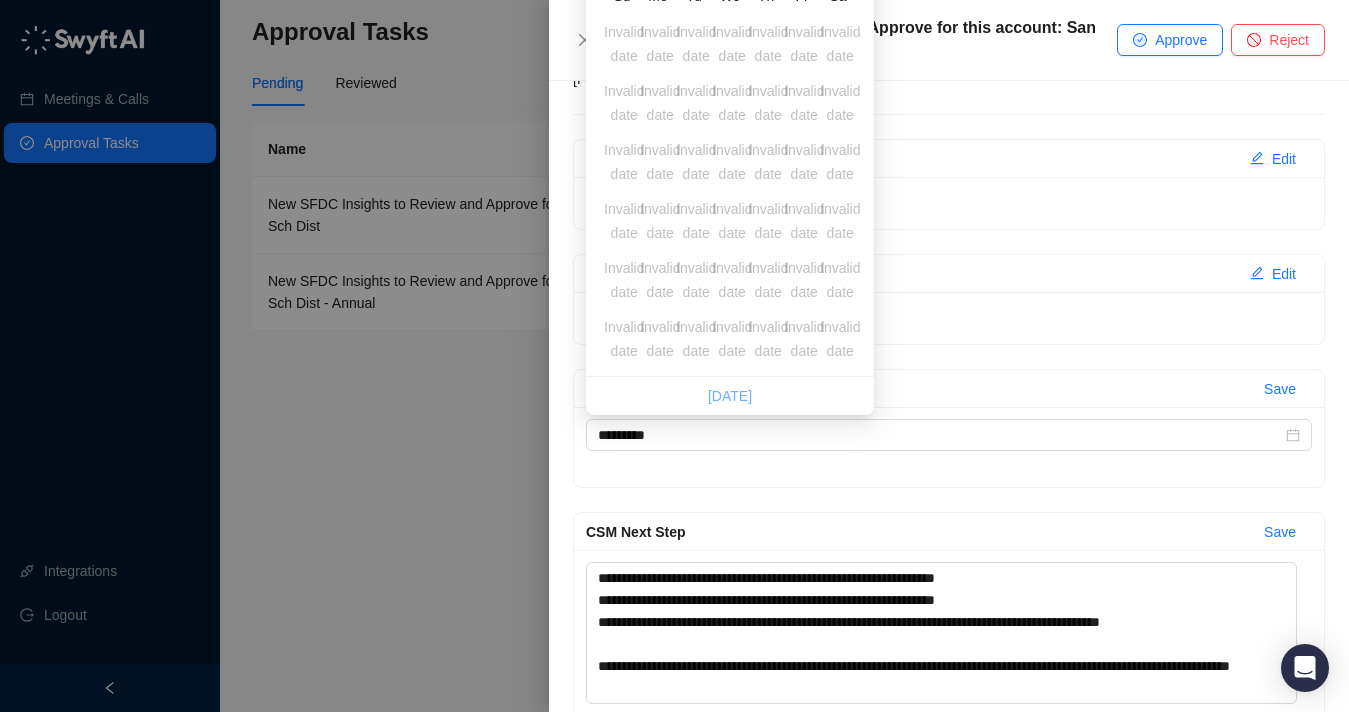 click on "Today" at bounding box center [730, 396] 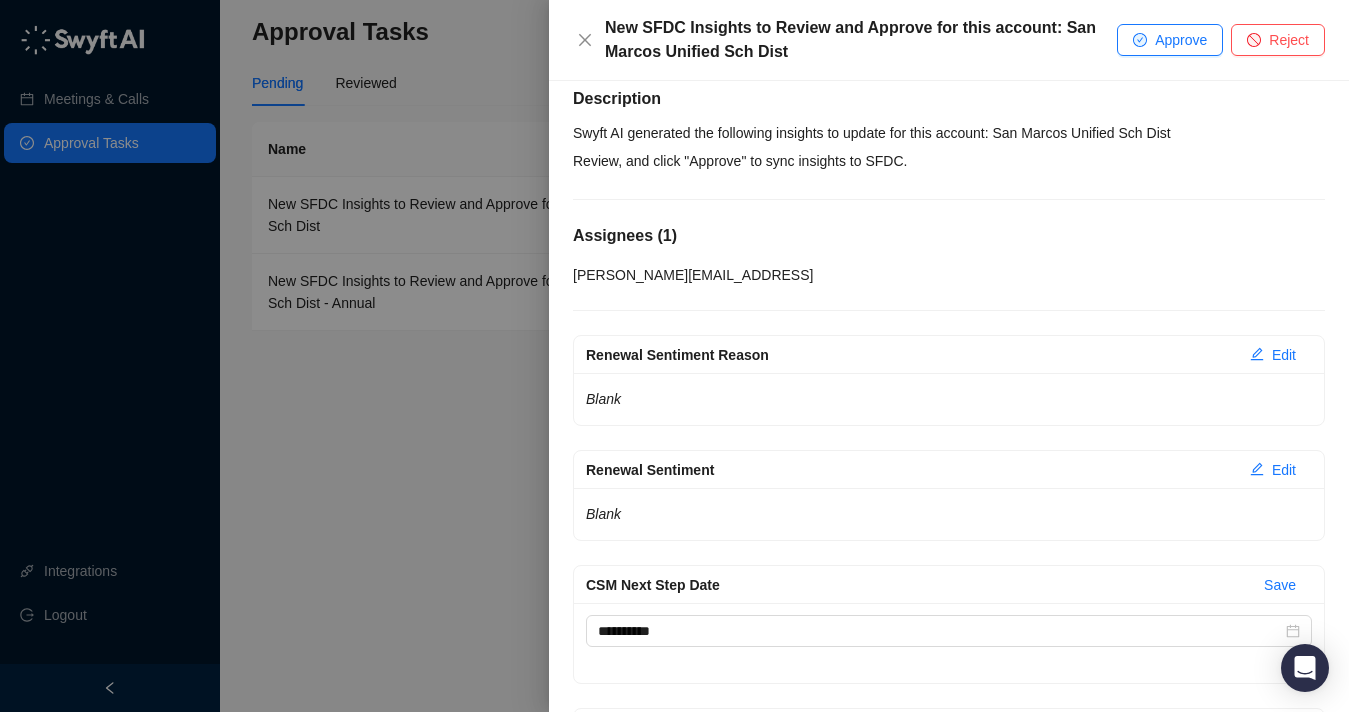 scroll, scrollTop: 0, scrollLeft: 0, axis: both 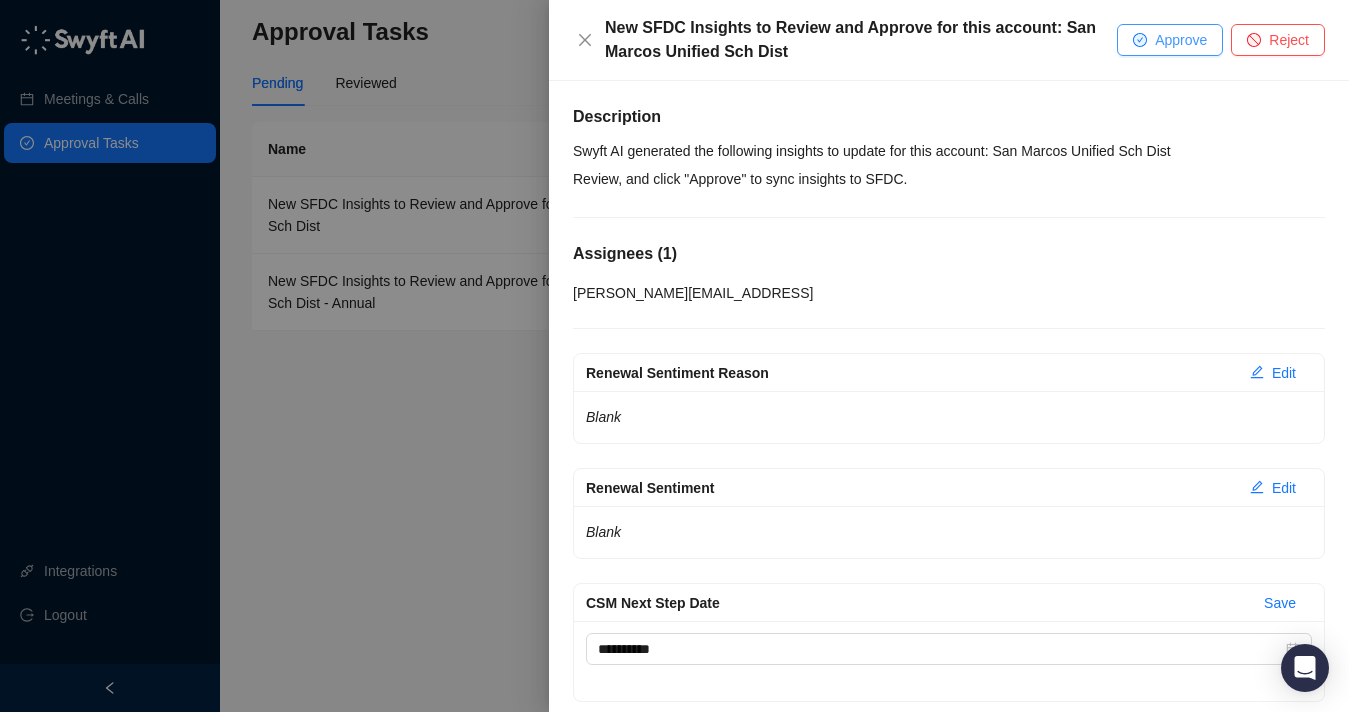 click on "Approve" at bounding box center (1181, 40) 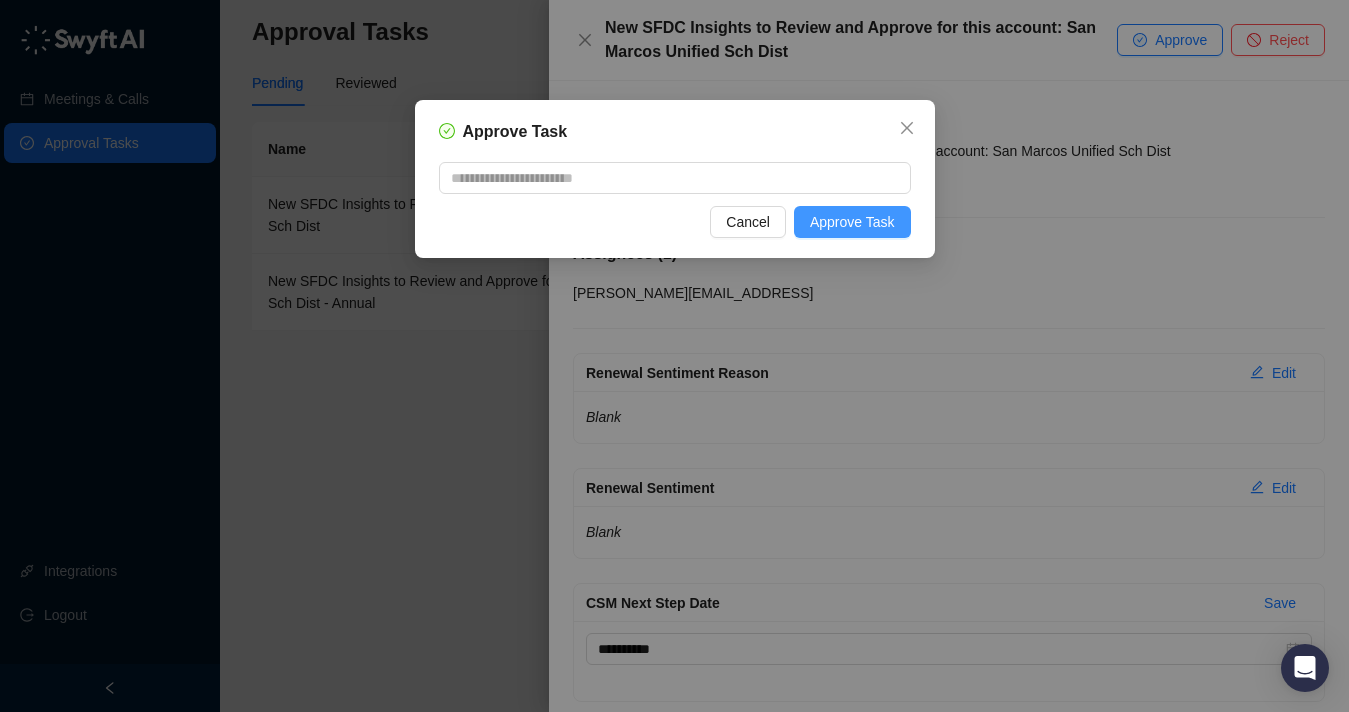 click on "Approve Task" at bounding box center (852, 222) 